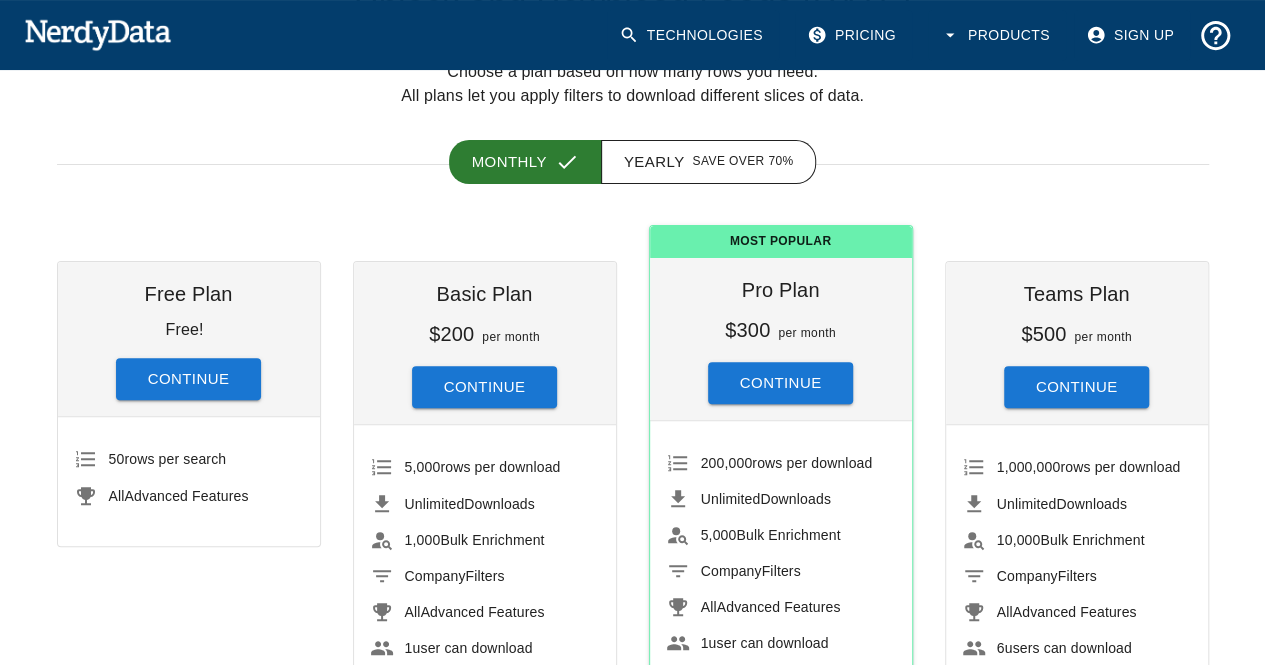 scroll, scrollTop: 190, scrollLeft: 0, axis: vertical 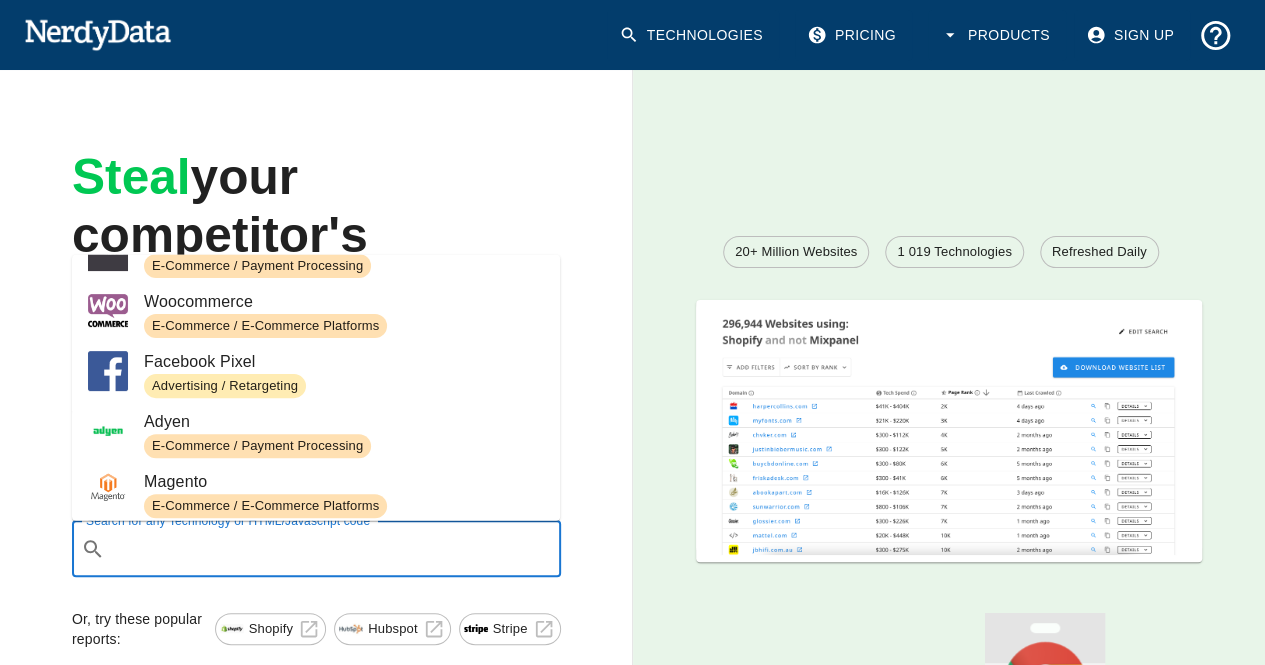 click on "Steal  your competitor's customer list. NerdyData will help you find which websites use certain SaaS technologies. Search for any Technology or HTML/Javascript code ​ Search for any Technology or HTML/Javascript code Or, try these popular reports: Shopify Hubspot Stripe" at bounding box center [300, 383] 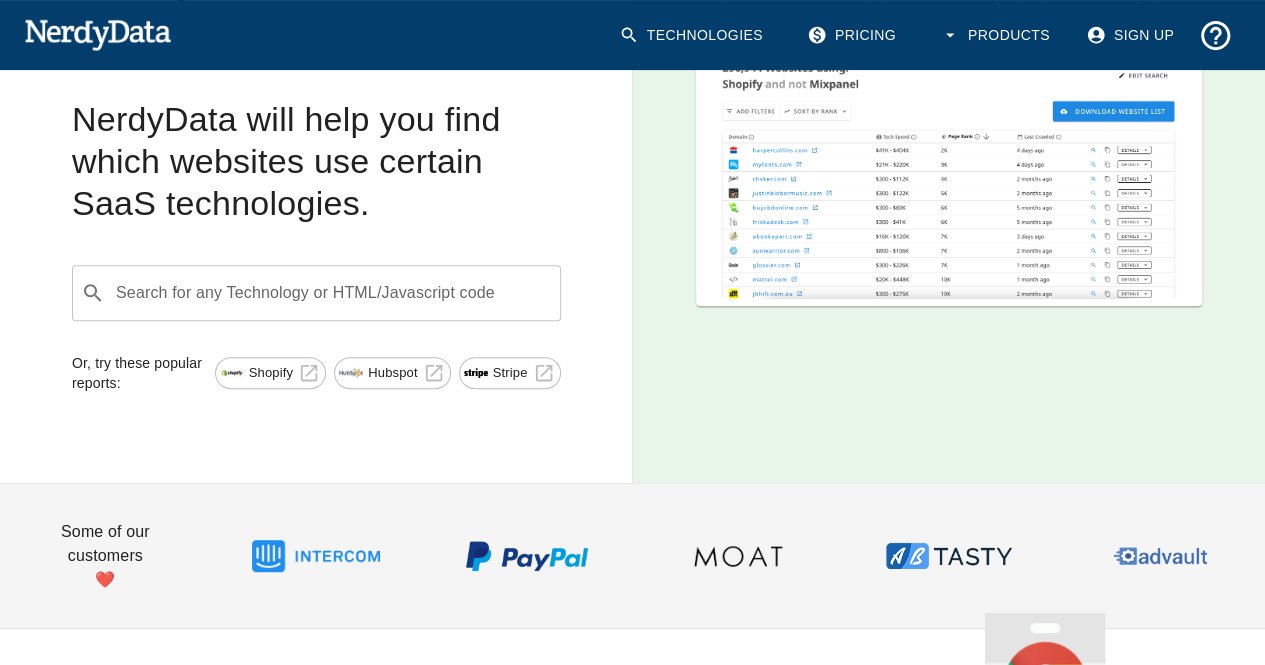 scroll, scrollTop: 268, scrollLeft: 0, axis: vertical 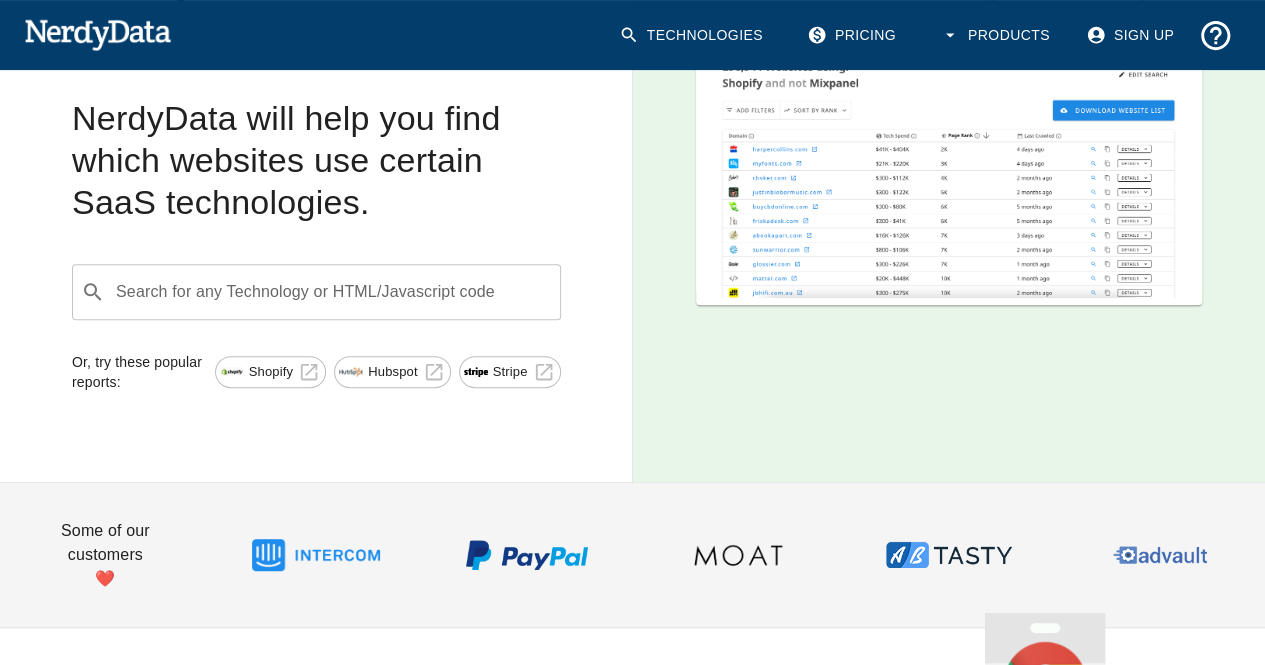 click on "Search for any Technology or HTML/Javascript code" at bounding box center (332, 292) 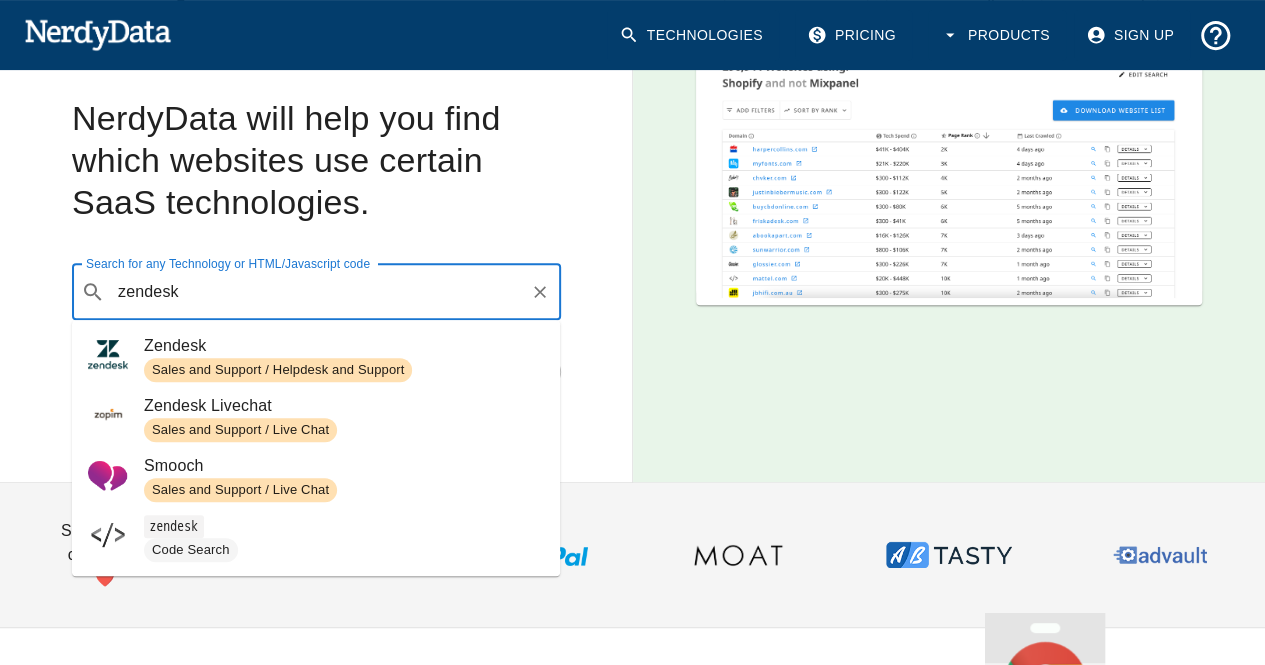 click on "Zendesk" at bounding box center [344, 346] 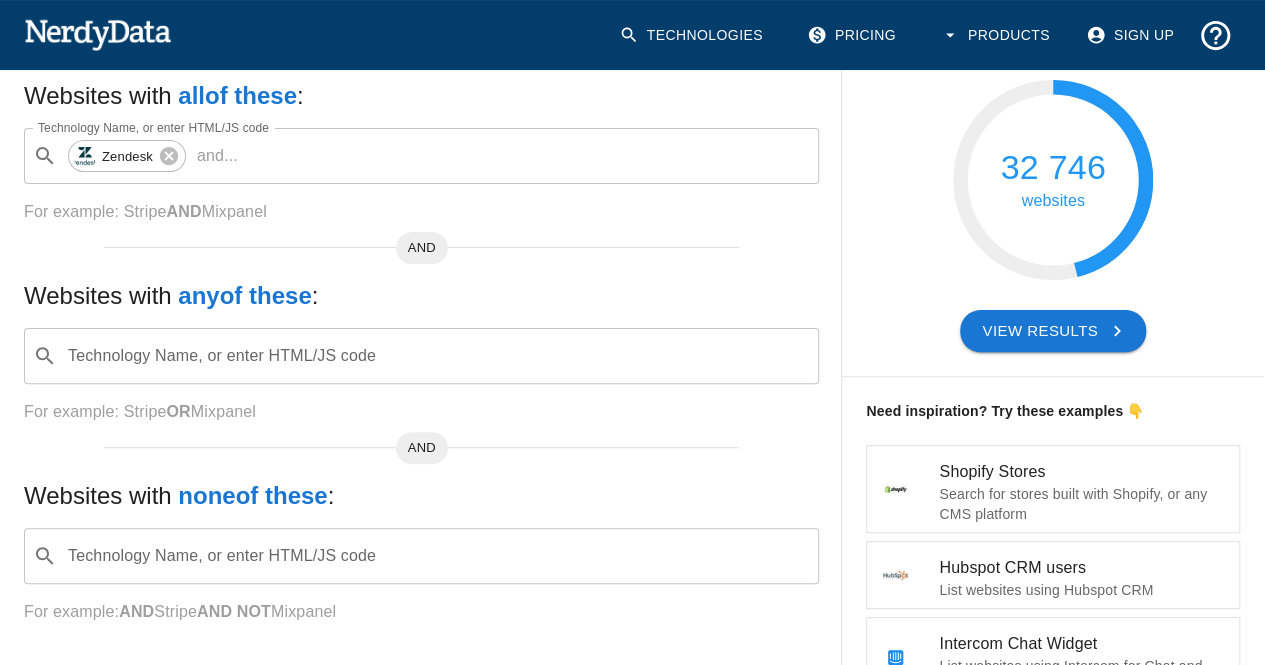 scroll, scrollTop: 135, scrollLeft: 0, axis: vertical 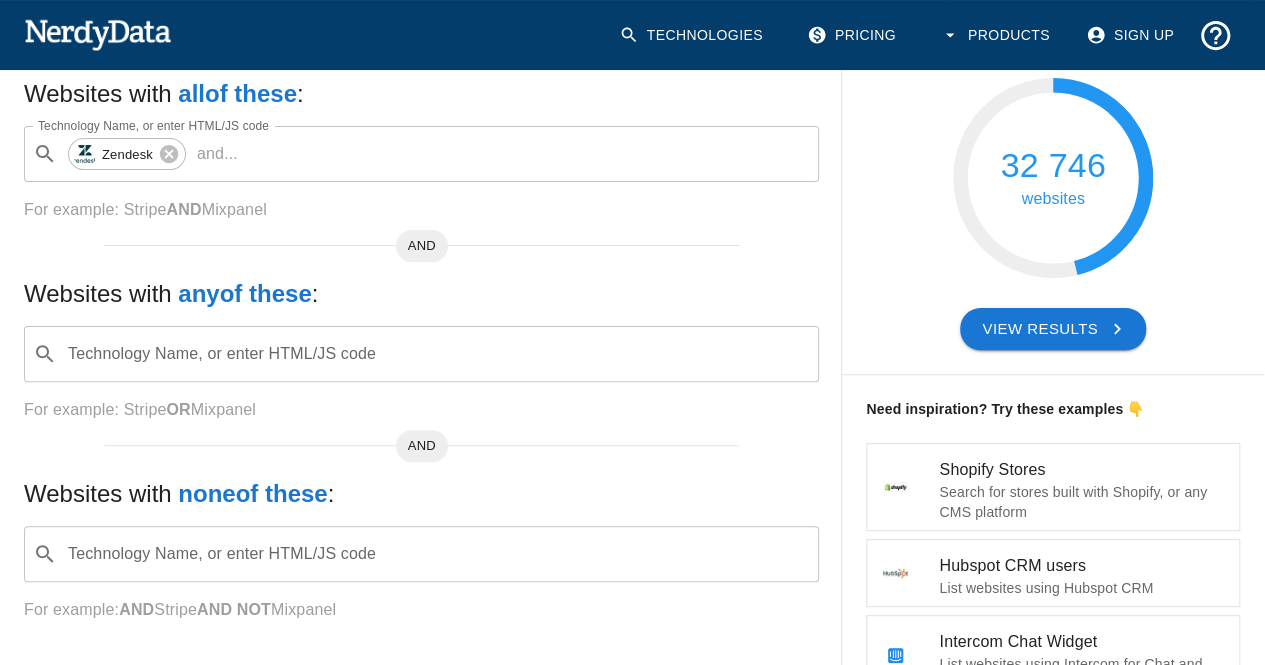 click on "Technology Name, or enter HTML/JS code" at bounding box center [437, 354] 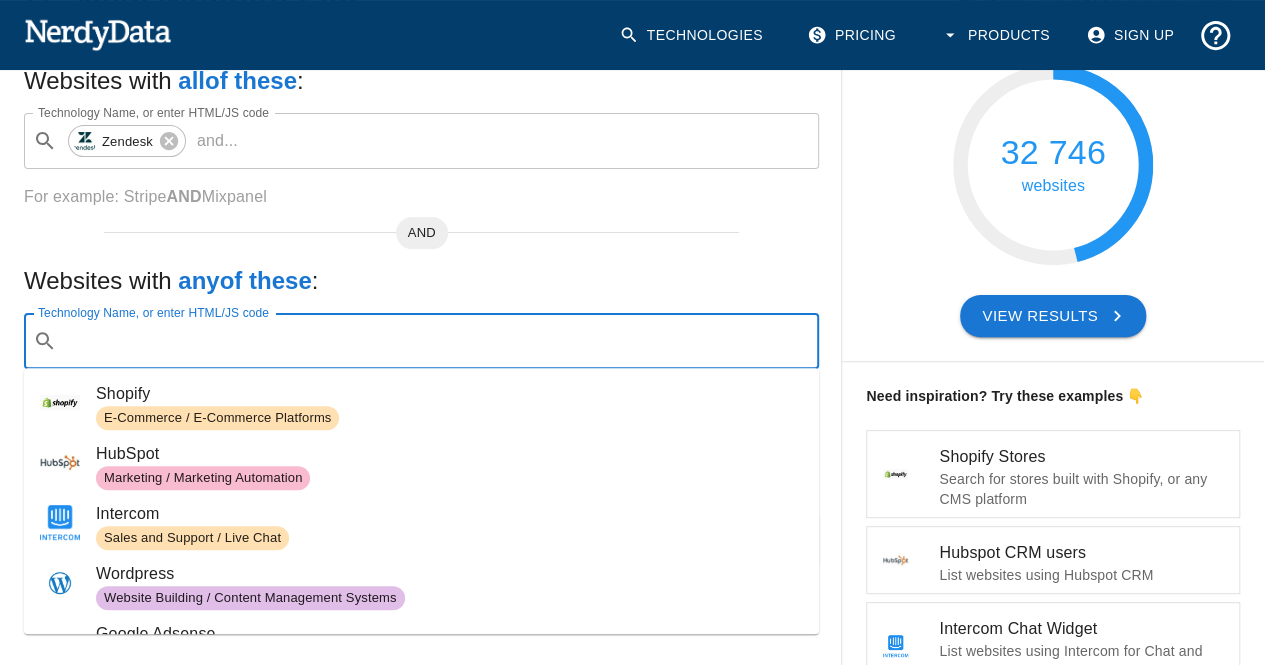 scroll, scrollTop: 155, scrollLeft: 0, axis: vertical 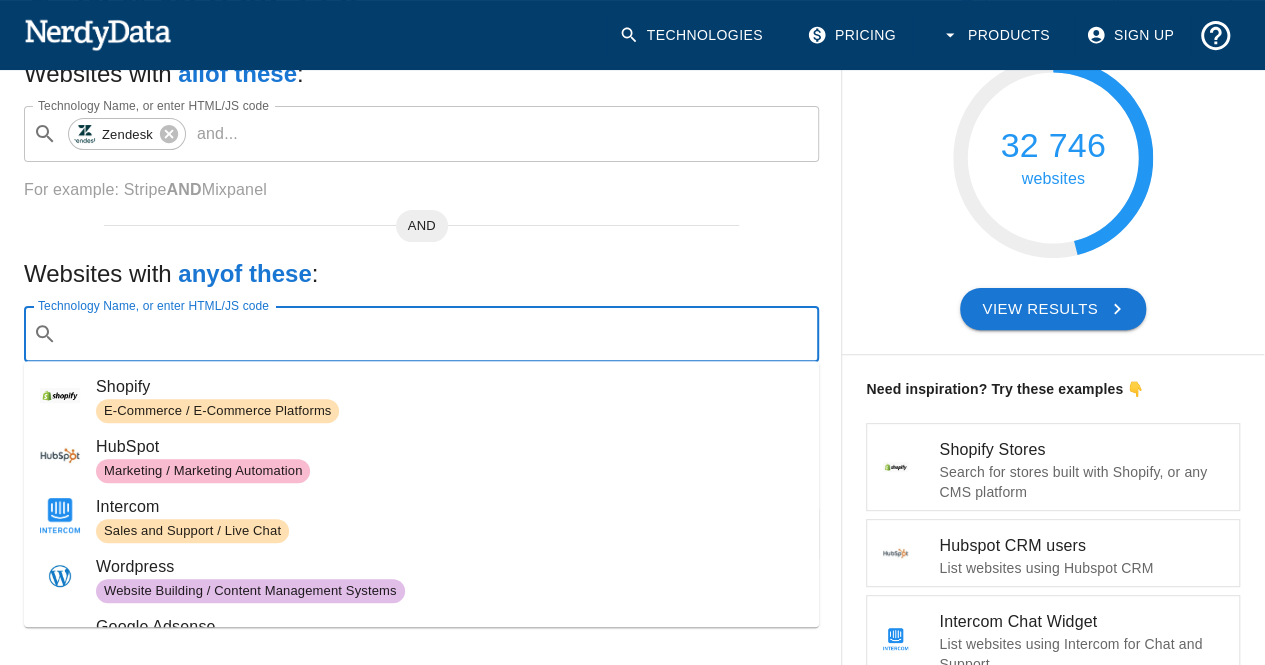 click on "Shopify" at bounding box center [449, 387] 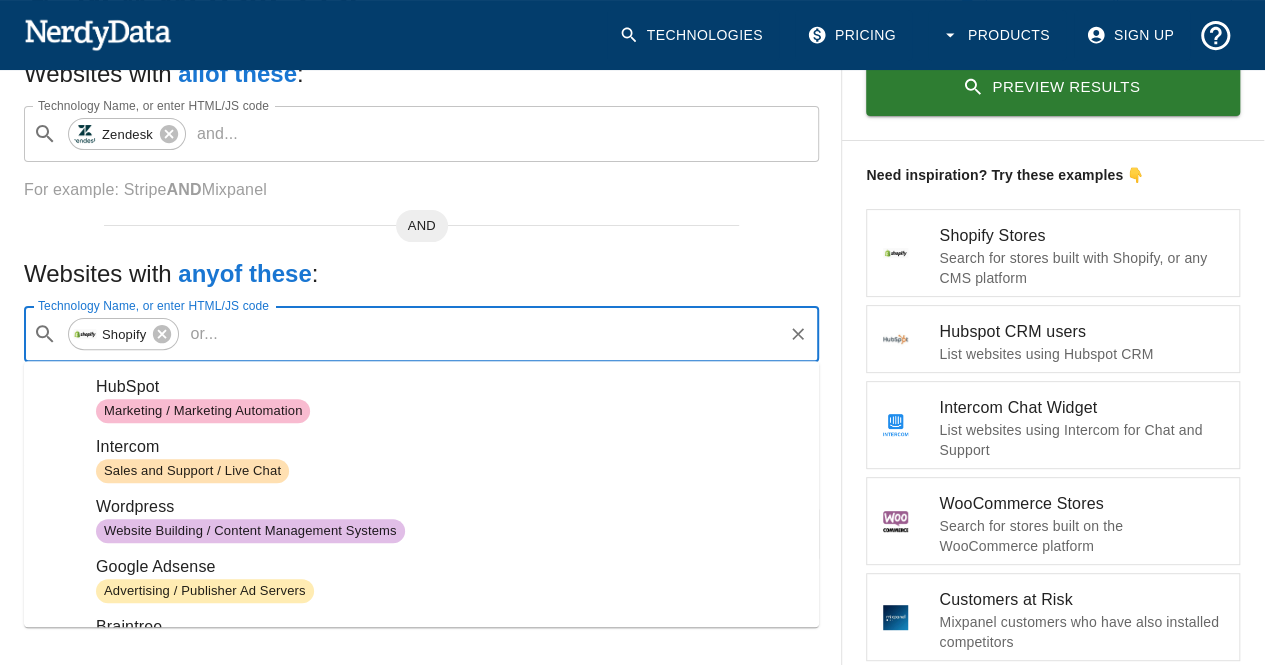 click on "Technology Name, or enter HTML/JS code" at bounding box center (503, 334) 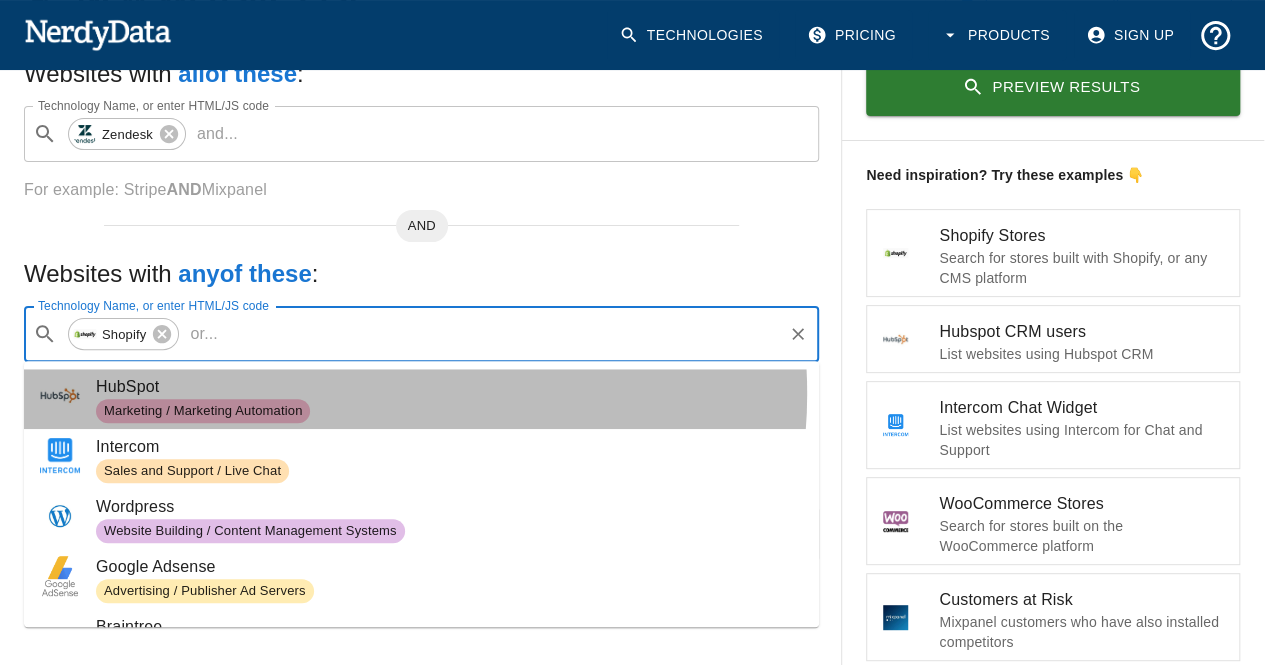 click on "HubSpot" at bounding box center [449, 387] 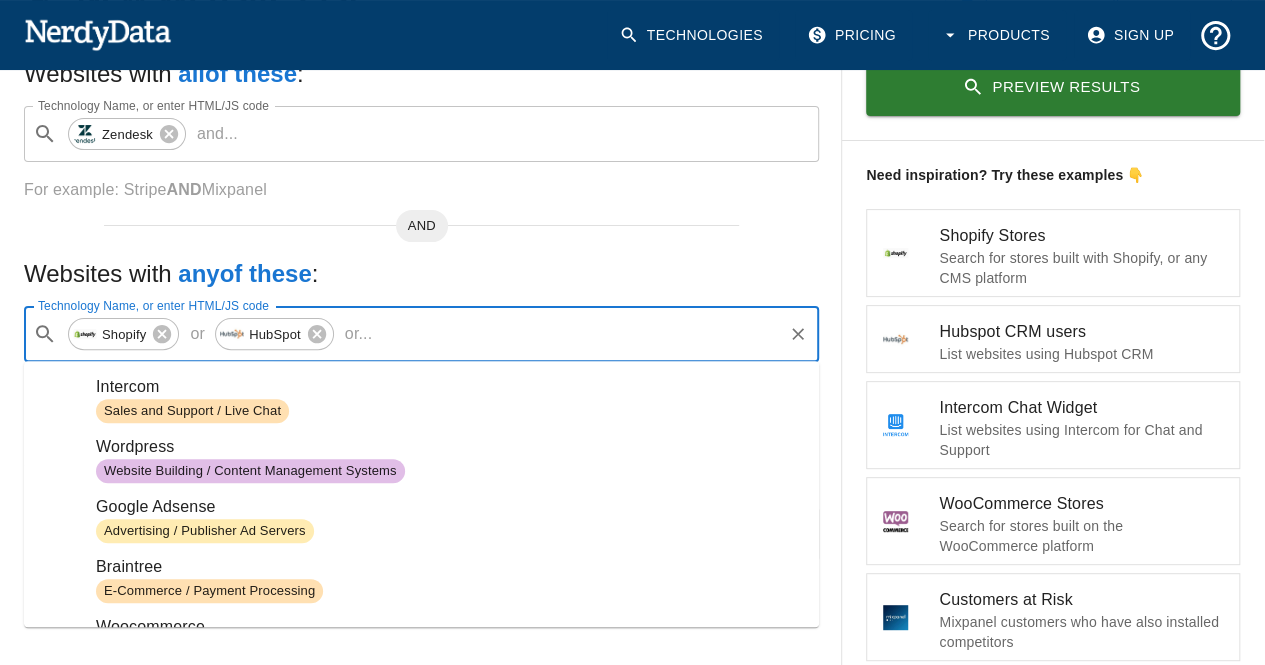 click on "Technology Name, or enter HTML/JS code" at bounding box center [580, 334] 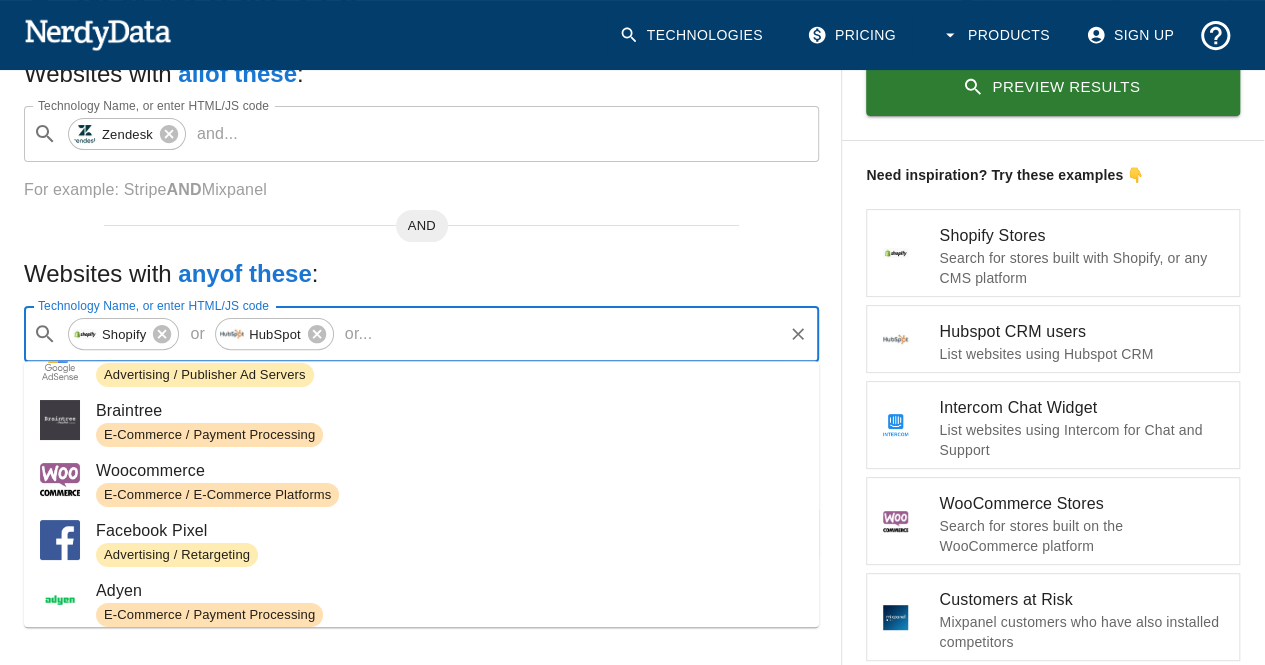 scroll, scrollTop: 156, scrollLeft: 0, axis: vertical 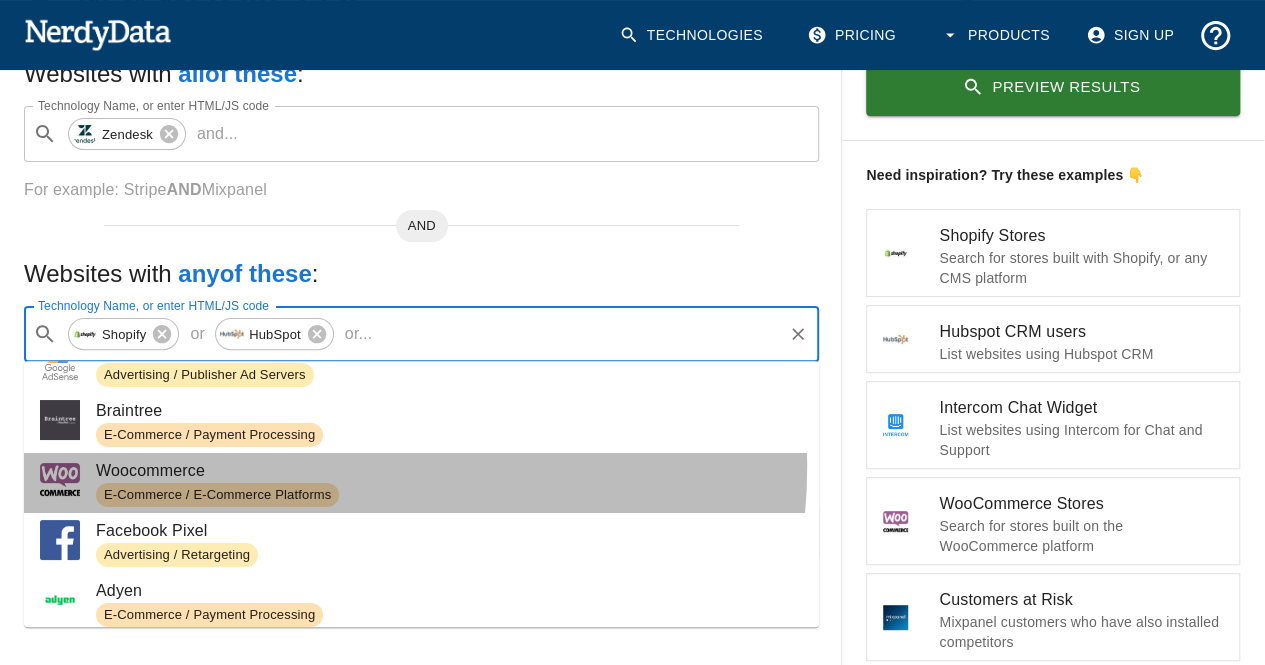 click on "Woocommerce" at bounding box center (449, 471) 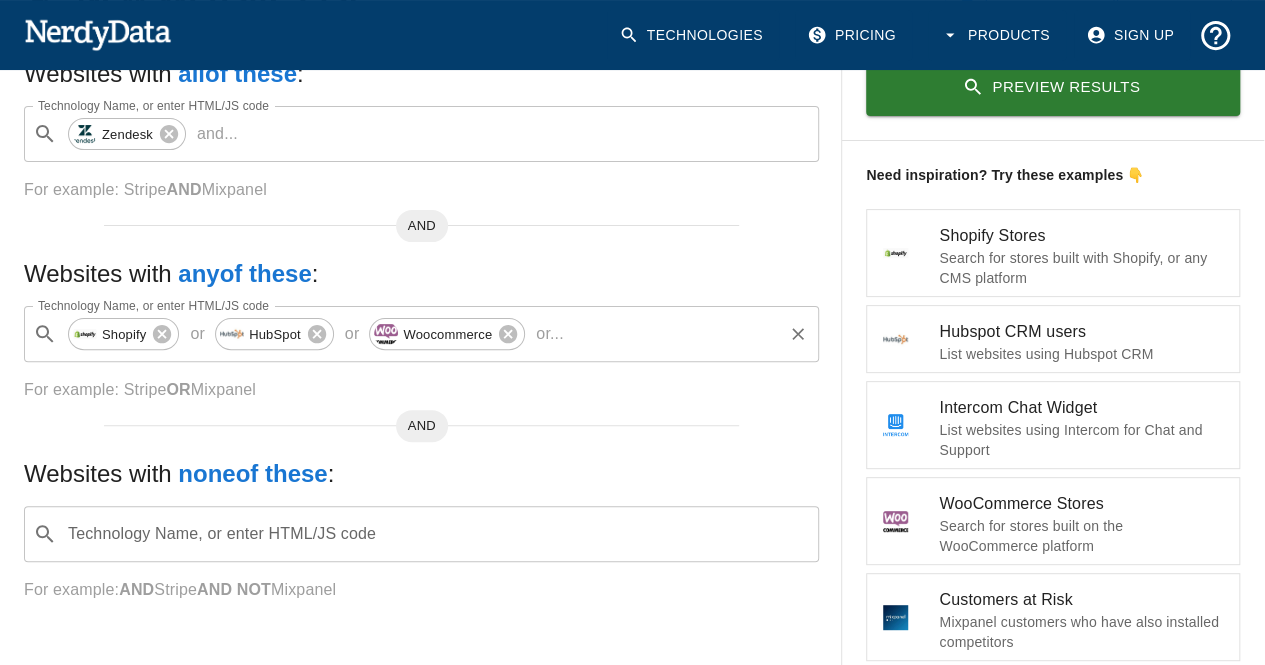 click on "Woocommerce" at bounding box center (447, 334) 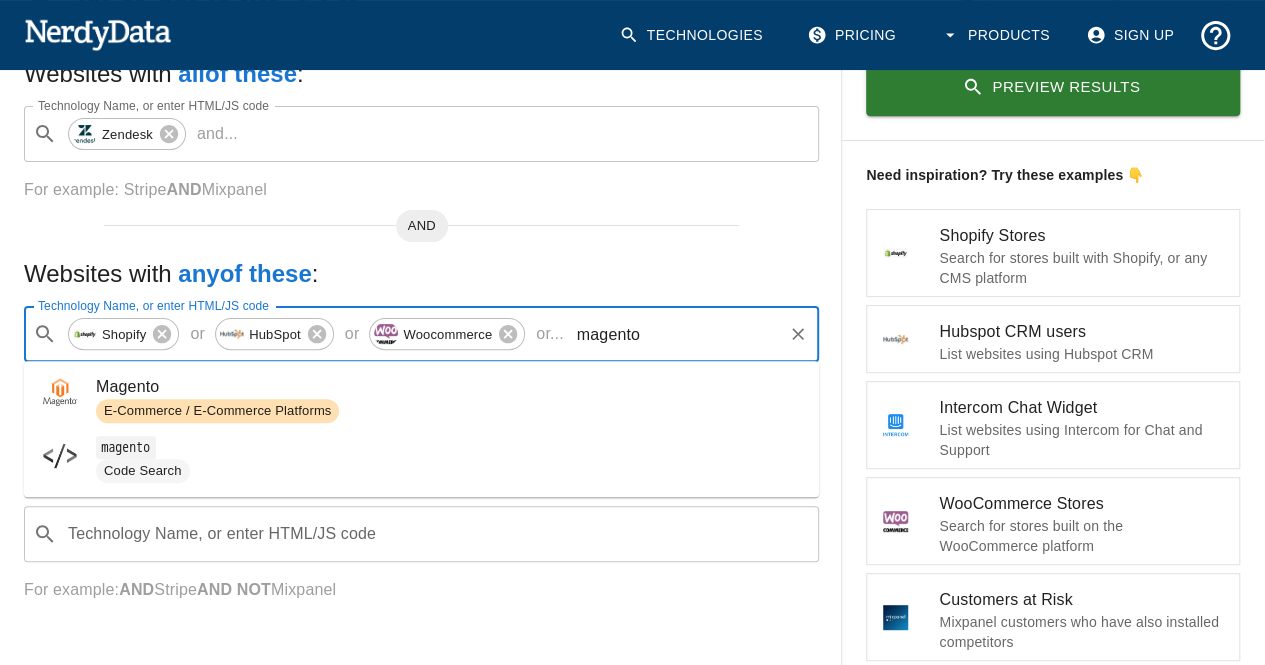 click on "Magento" at bounding box center (449, 387) 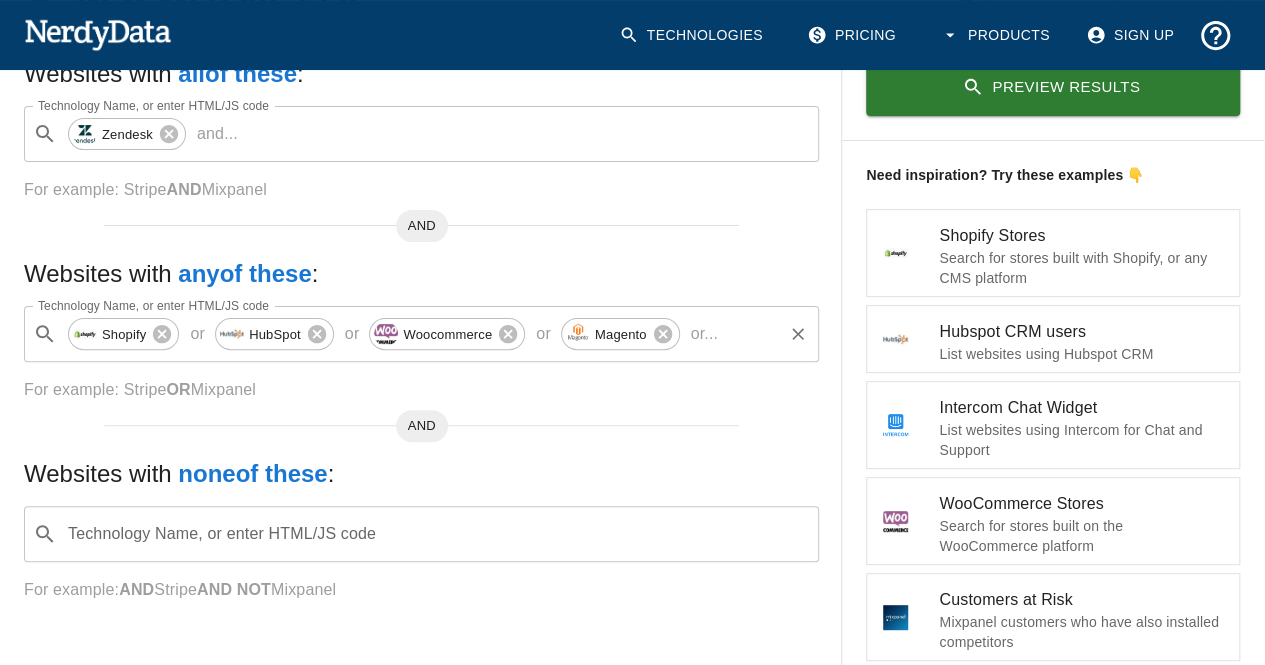 drag, startPoint x: 598, startPoint y: 345, endPoint x: 562, endPoint y: 347, distance: 36.05551 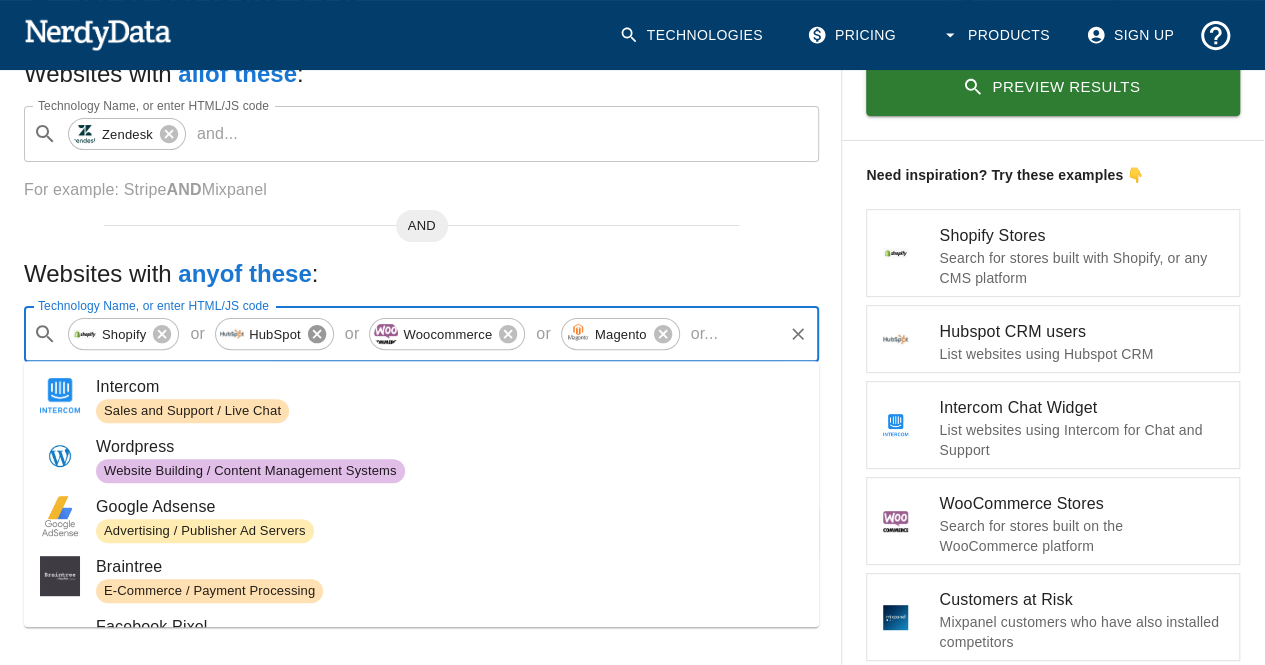 click 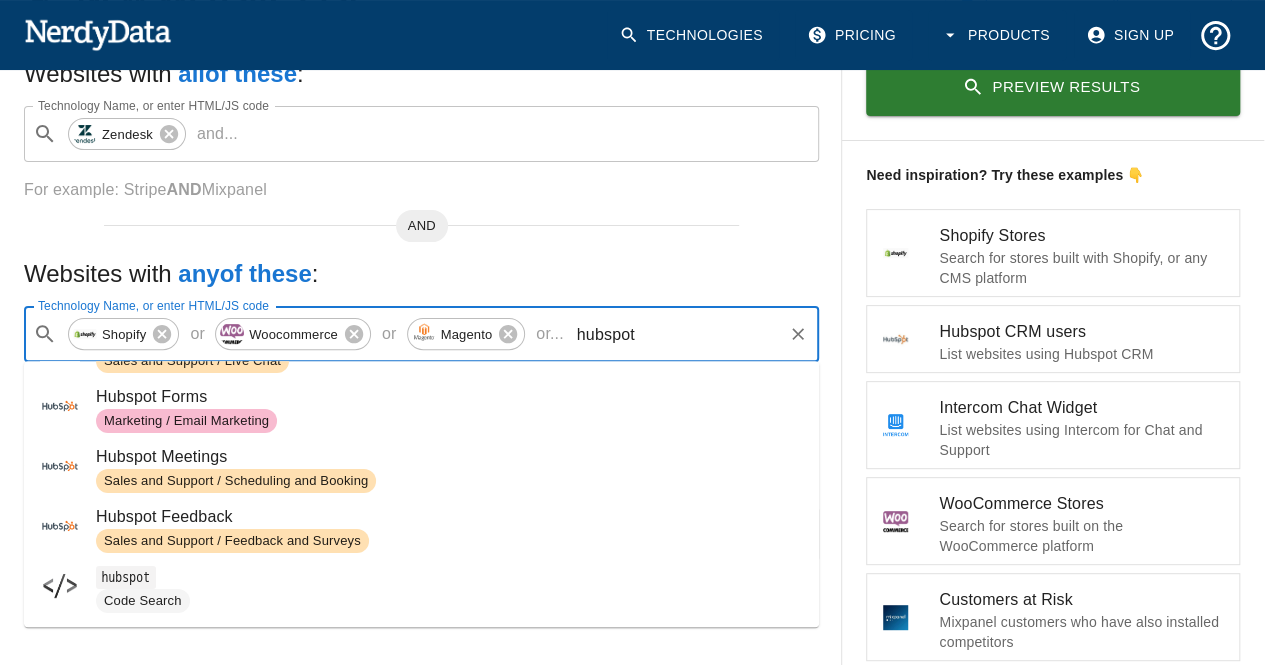 scroll, scrollTop: 0, scrollLeft: 0, axis: both 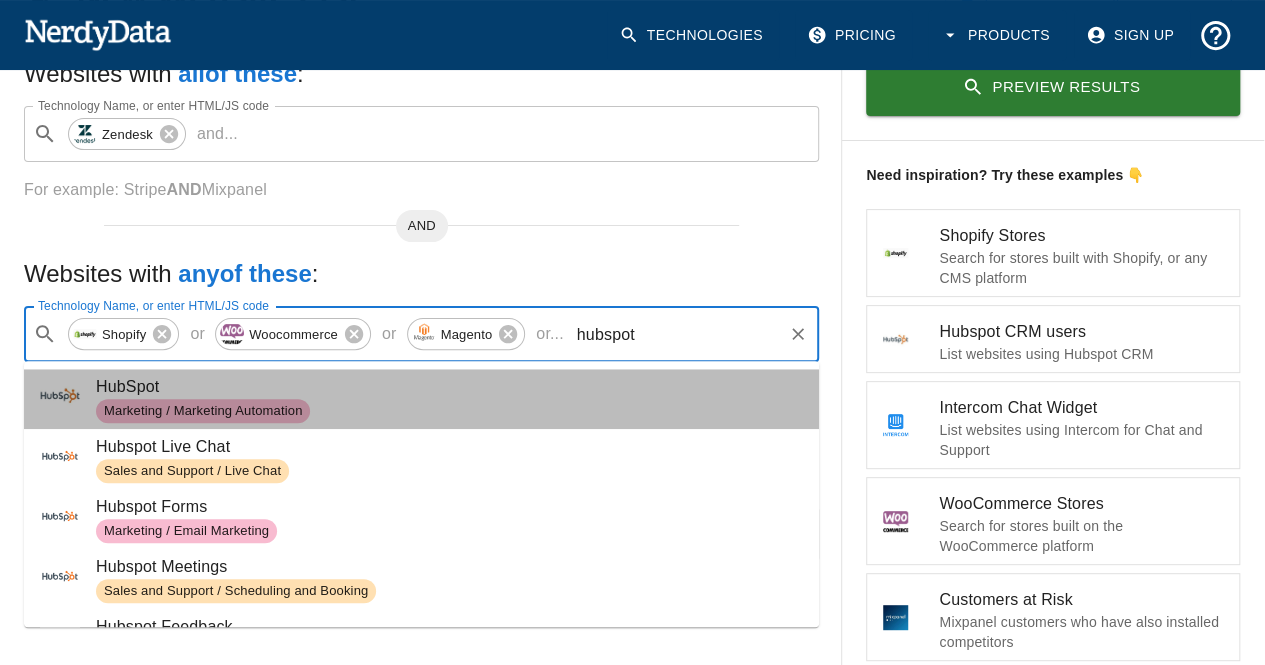 click on "Marketing / Marketing Automation" at bounding box center (449, 411) 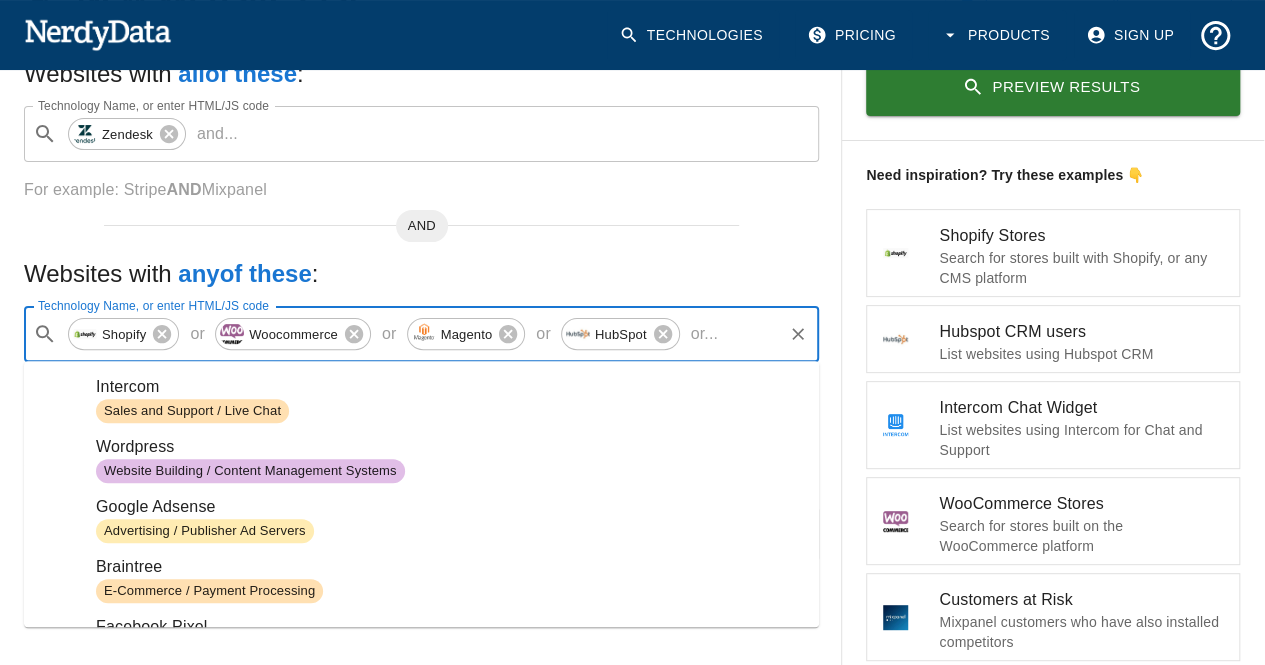 click on "Technology Name, or enter HTML/JS code" at bounding box center (753, 334) 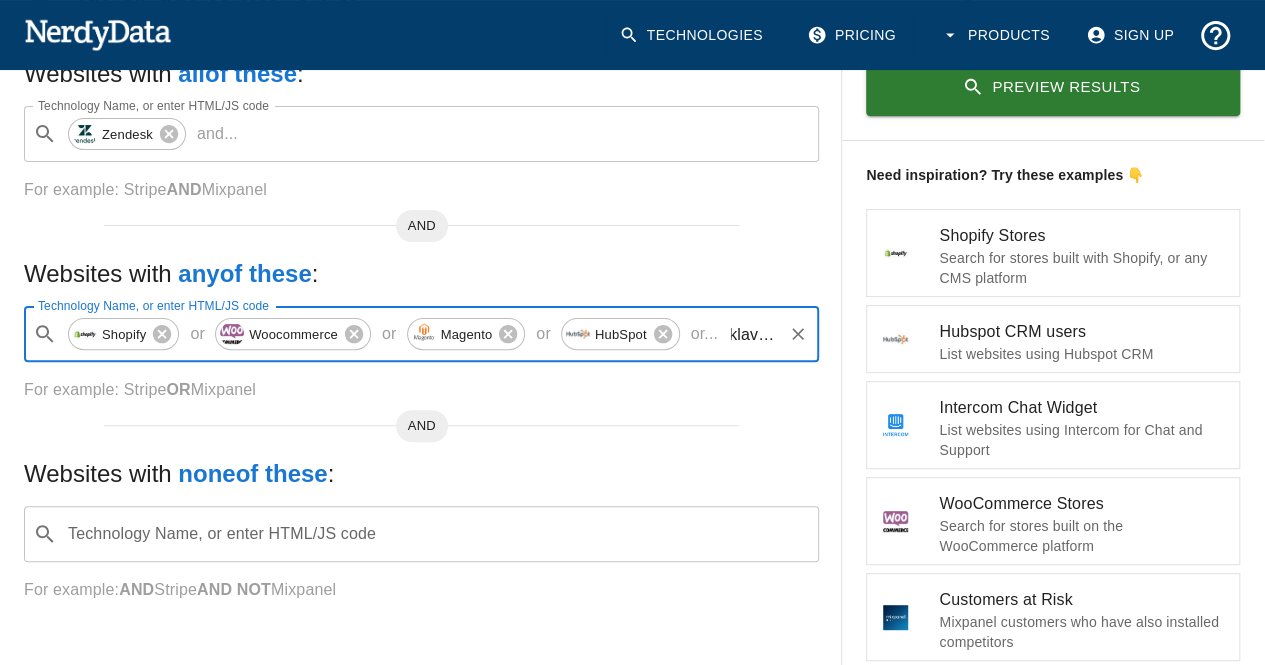 scroll, scrollTop: 0, scrollLeft: 0, axis: both 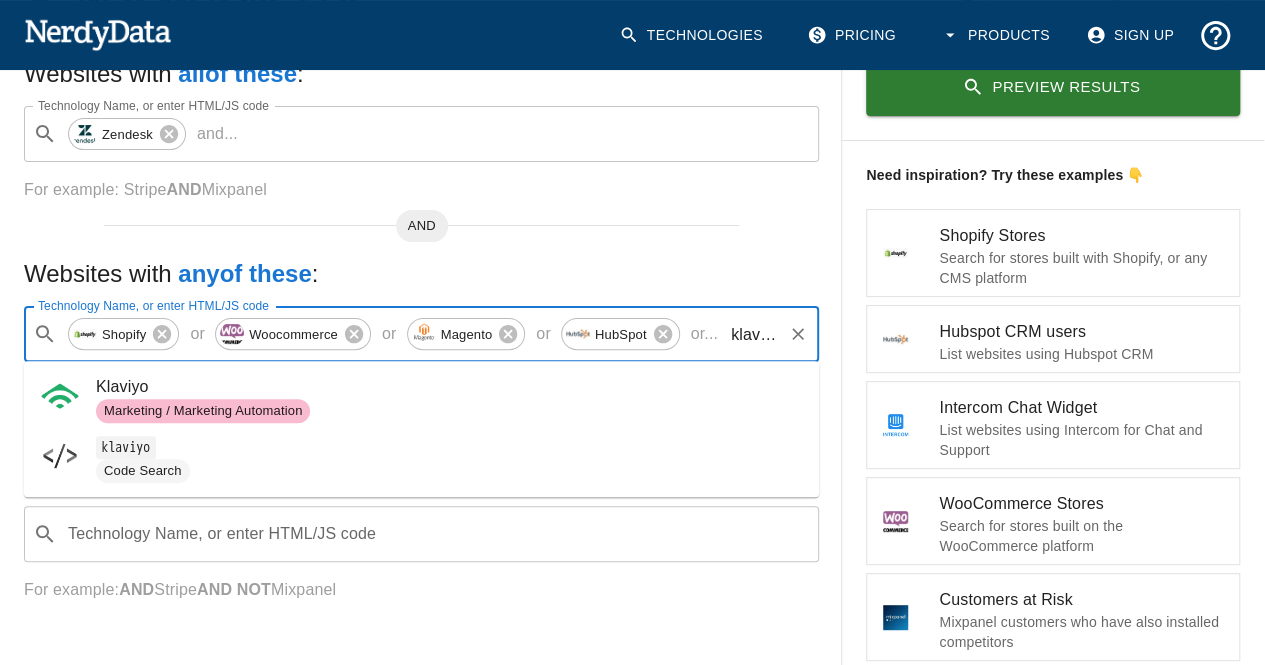 click on "Marketing / Marketing Automation" at bounding box center [449, 411] 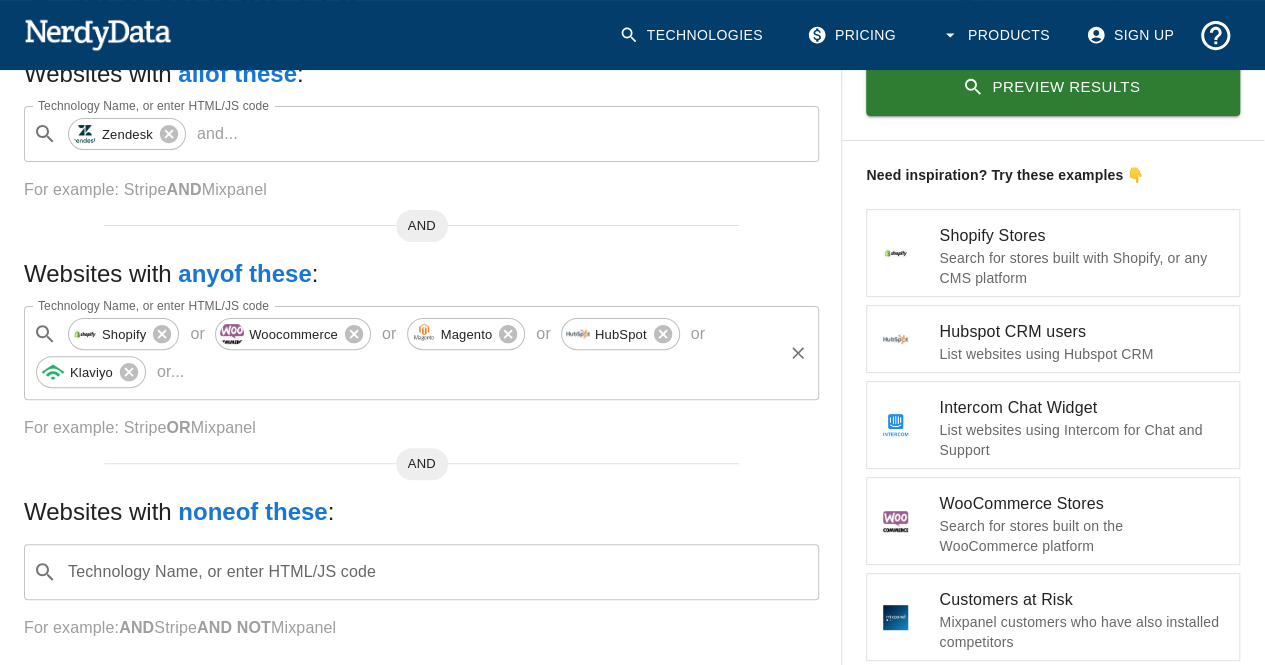 click on "​ Shopify or   Woocommerce or   Magento or   HubSpot or   Klaviyo or ... Technology Name, or enter HTML/JS code" at bounding box center [421, 353] 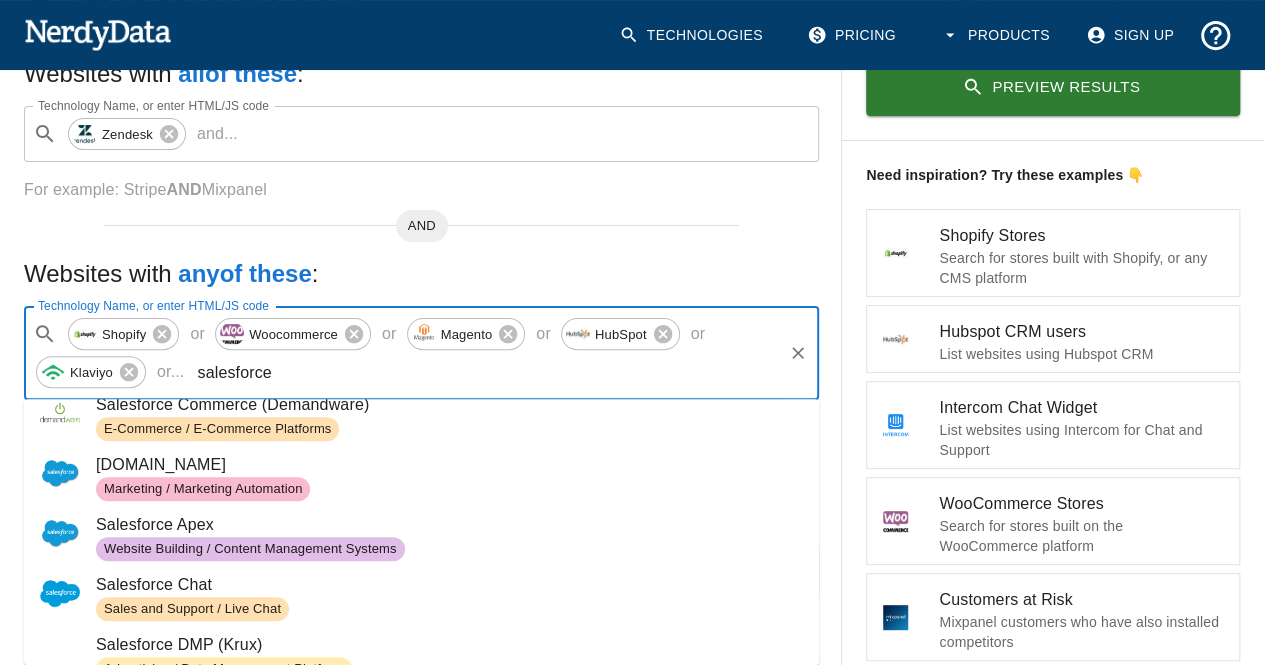 scroll, scrollTop: 24, scrollLeft: 0, axis: vertical 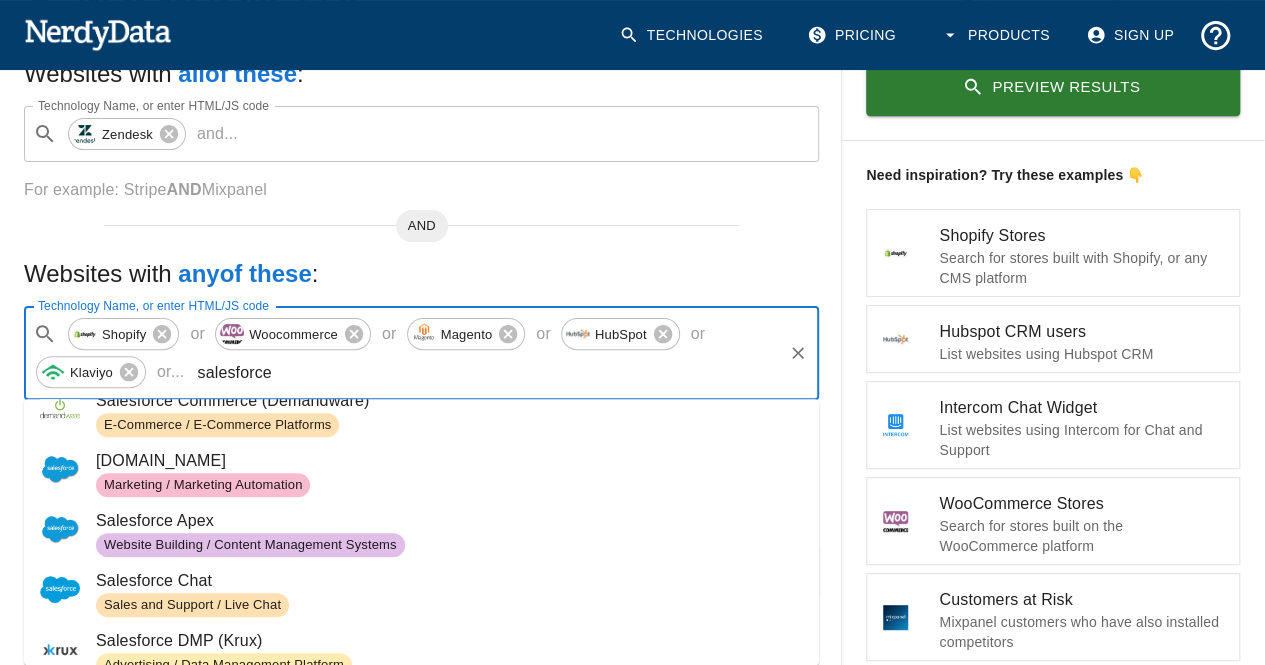 click on "Marketing / Marketing Automation" at bounding box center [449, 485] 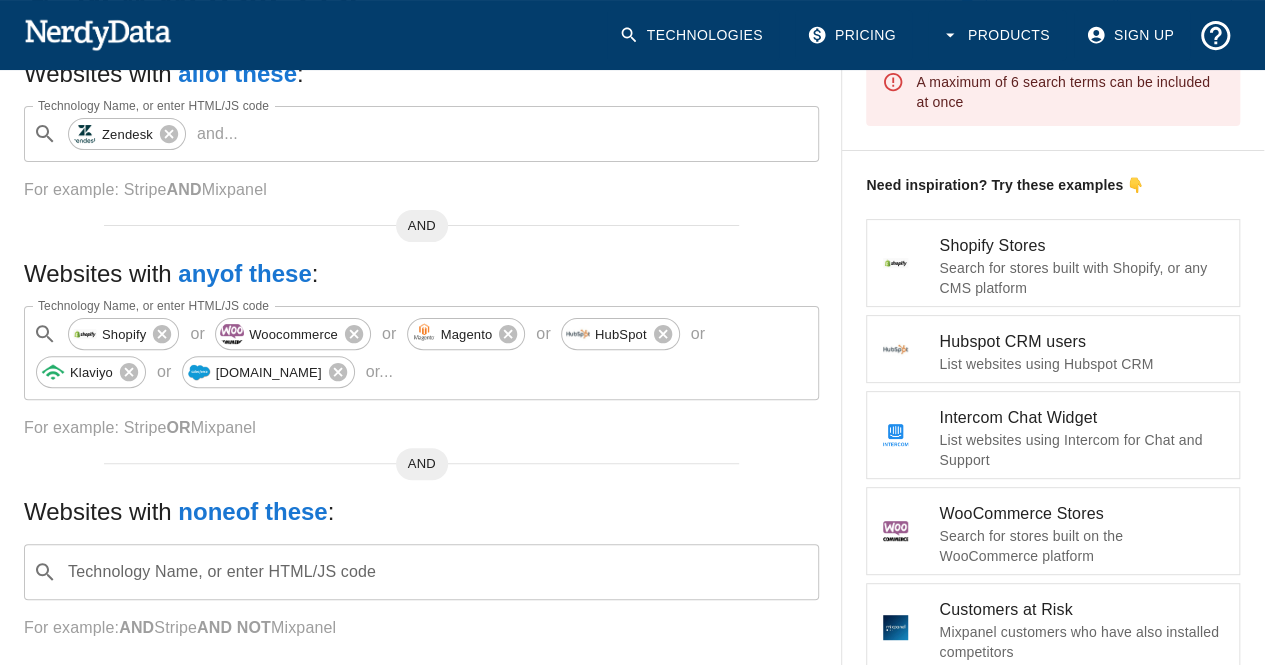 click on "Websites with   all  of these : Technology Name, or enter HTML/JS code ​ Zendesk and ... Technology Name, or enter HTML/JS code For example: Stripe  AND  Mixpanel AND Websites with   any  of these : Technology Name, or enter HTML/JS code ​ Shopify or   Woocommerce or   Magento or   HubSpot or   Klaviyo or   [DOMAIN_NAME] or ... Technology Name, or enter HTML/JS code For example: Stripe  OR  Mixpanel AND Websites with   none  of these : Technology Name, or enter HTML/JS code ​ Technology Name, or enter HTML/JS code For example:  AND  Stripe  AND NOT  Mixpanel" at bounding box center [421, 700] 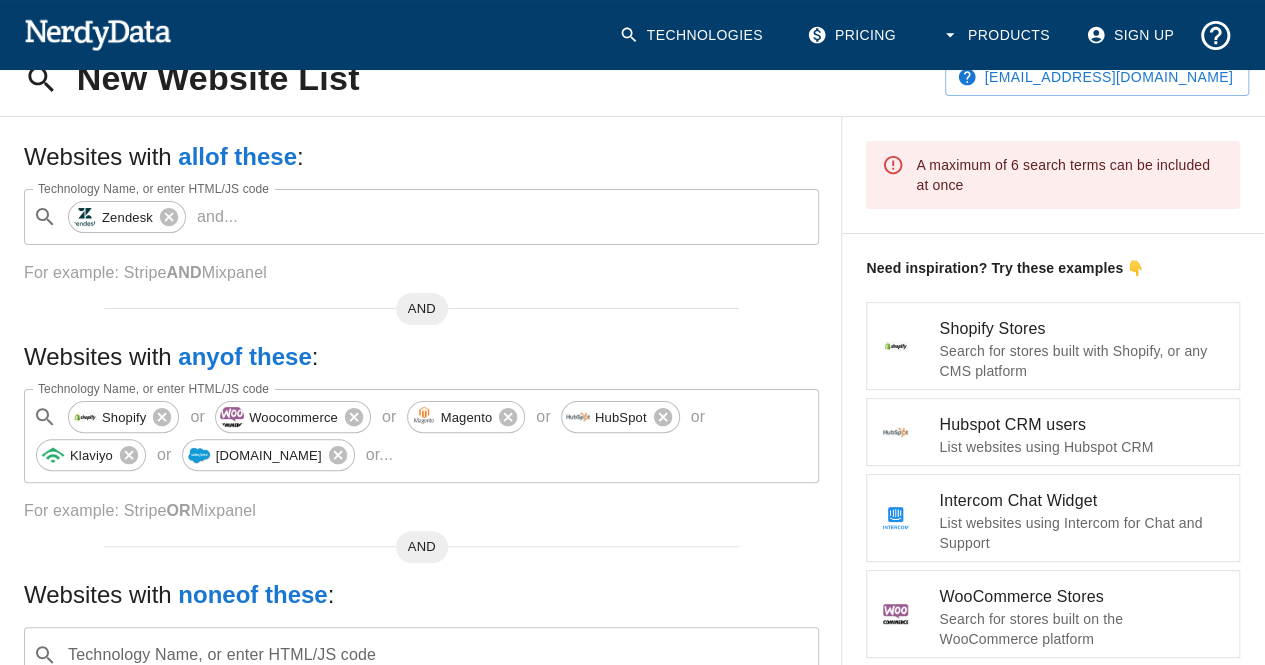 scroll, scrollTop: 72, scrollLeft: 0, axis: vertical 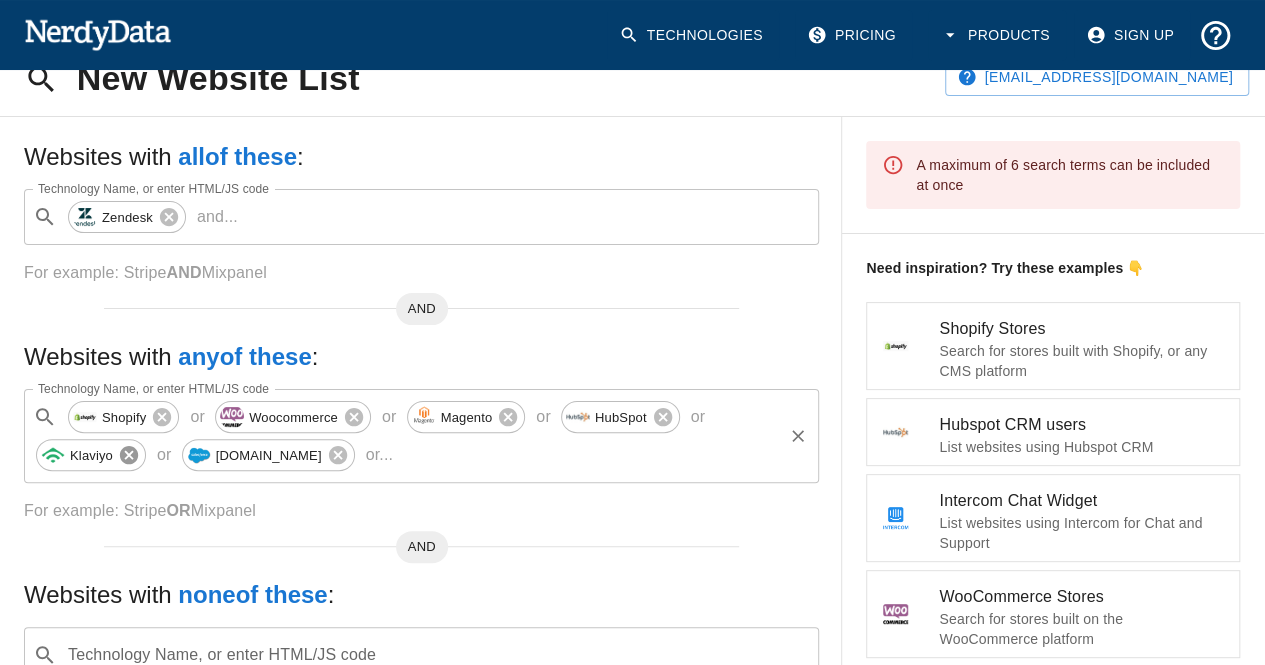 click 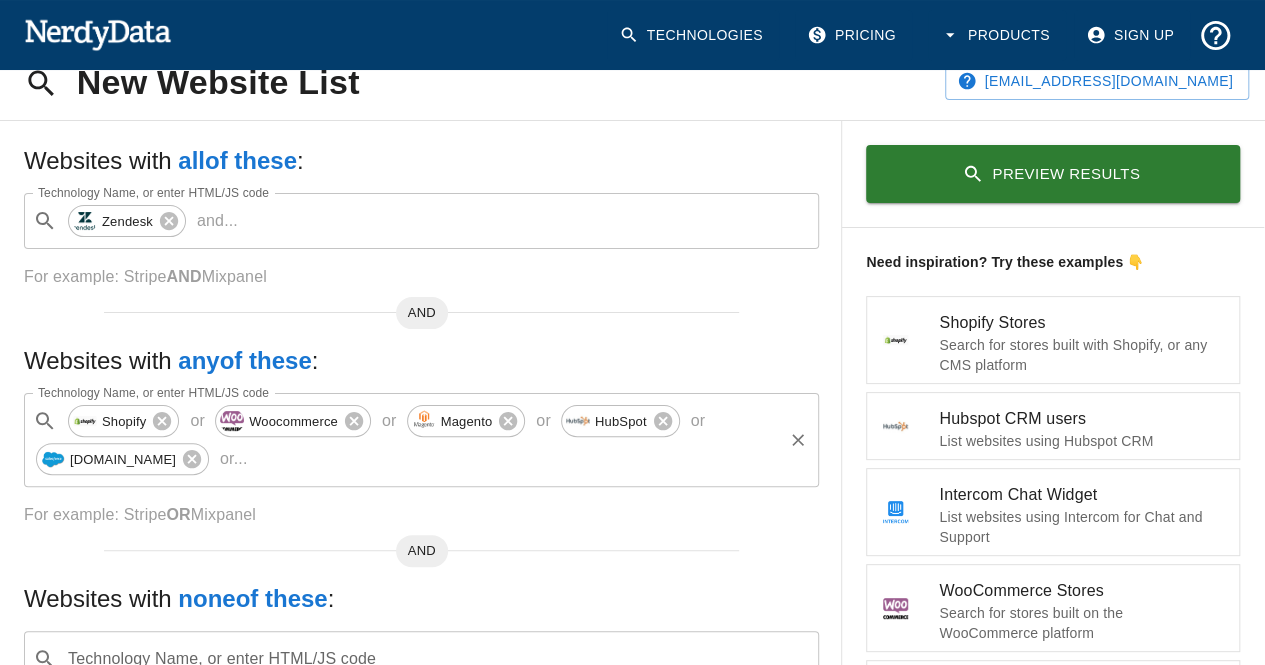 scroll, scrollTop: 0, scrollLeft: 0, axis: both 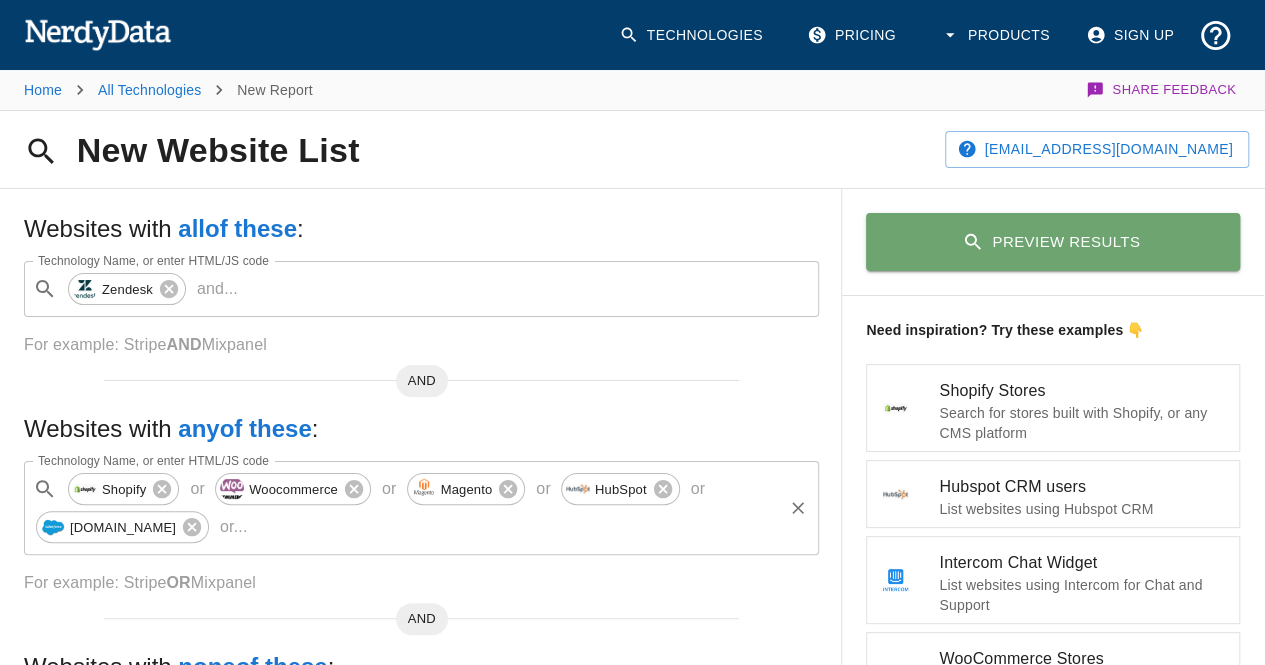 click on "Preview Results" at bounding box center [1053, 242] 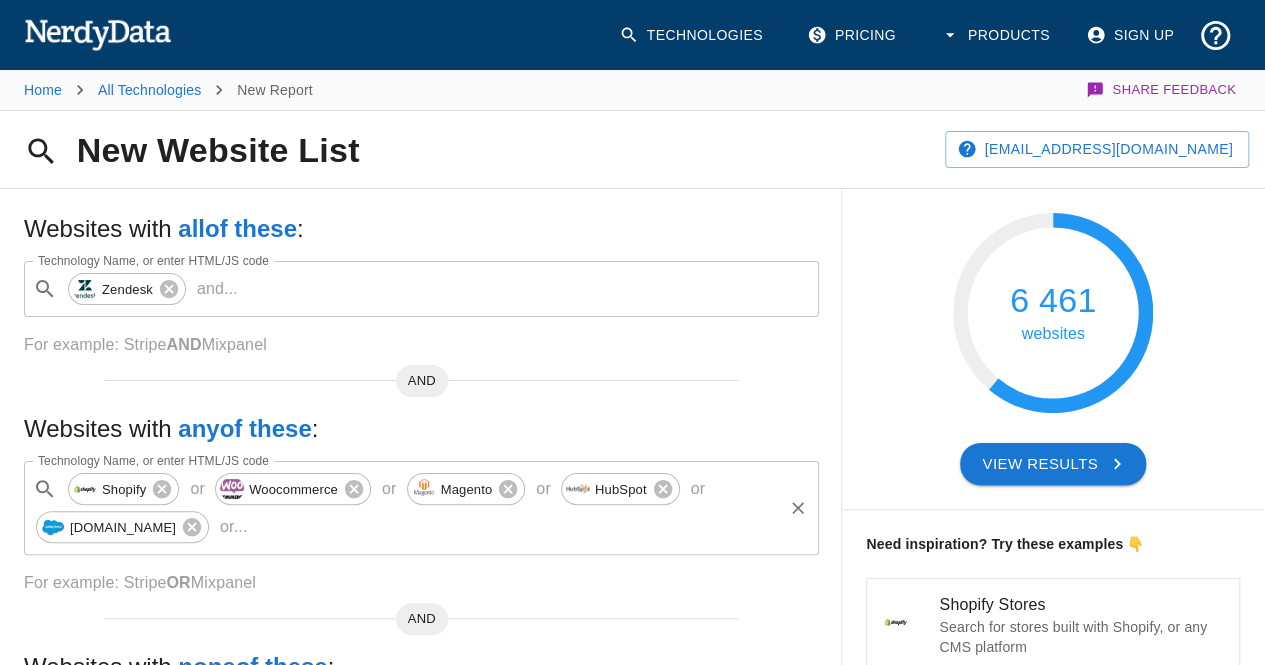 scroll, scrollTop: 309, scrollLeft: 0, axis: vertical 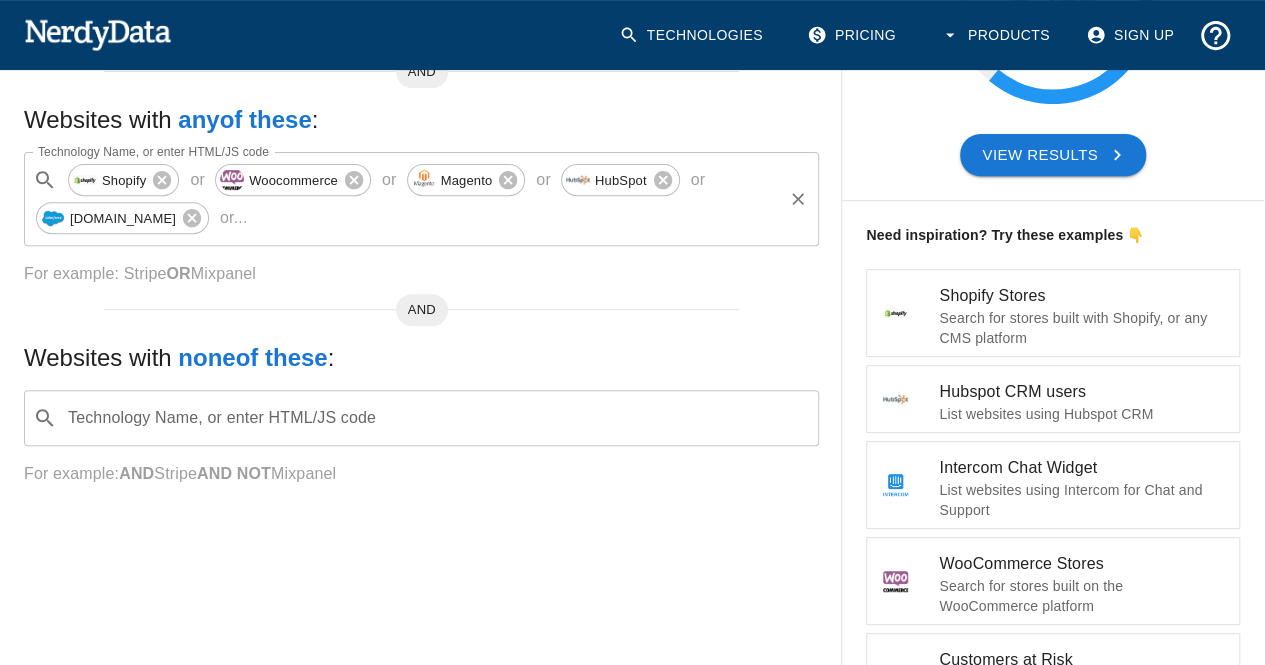 click on "View Results" at bounding box center [1053, 155] 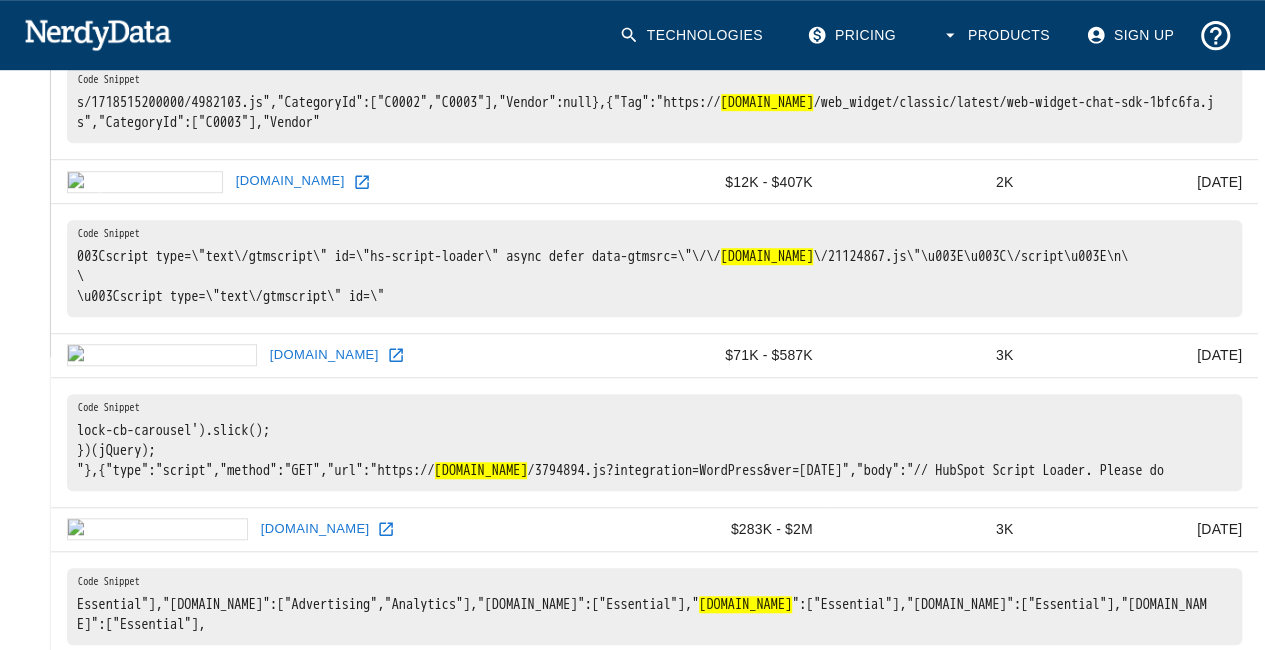 scroll, scrollTop: 600, scrollLeft: 0, axis: vertical 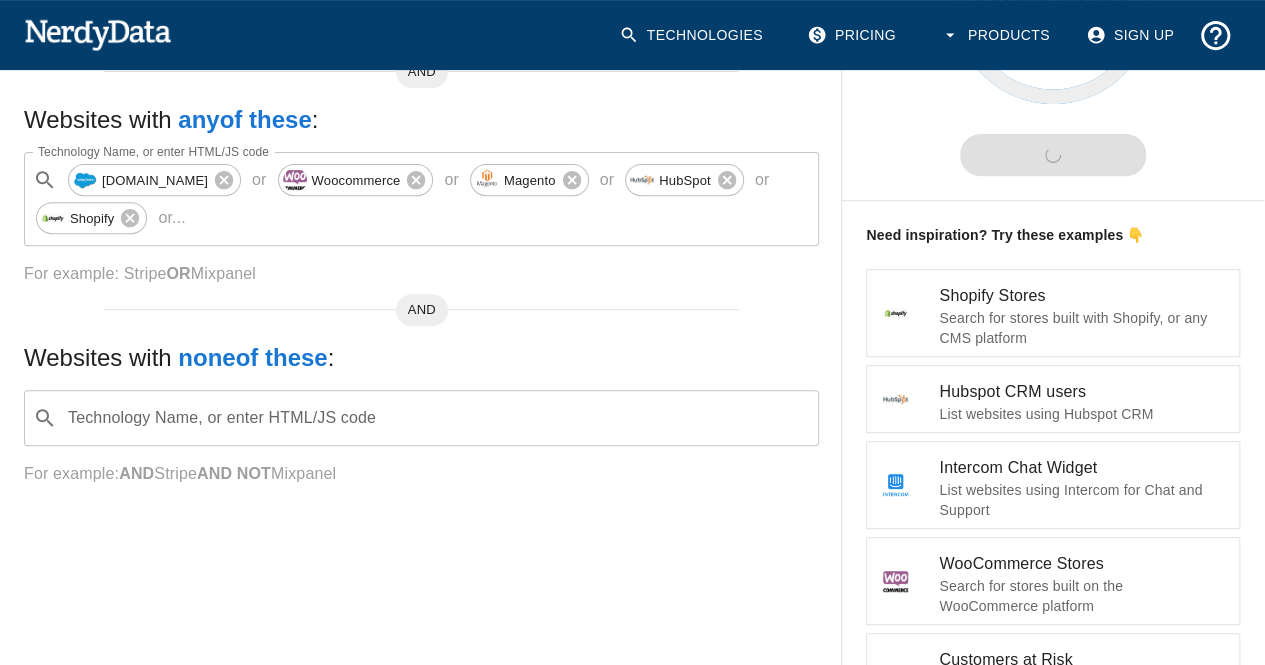 click on "Technology Name, or enter HTML/JS code" at bounding box center [437, 418] 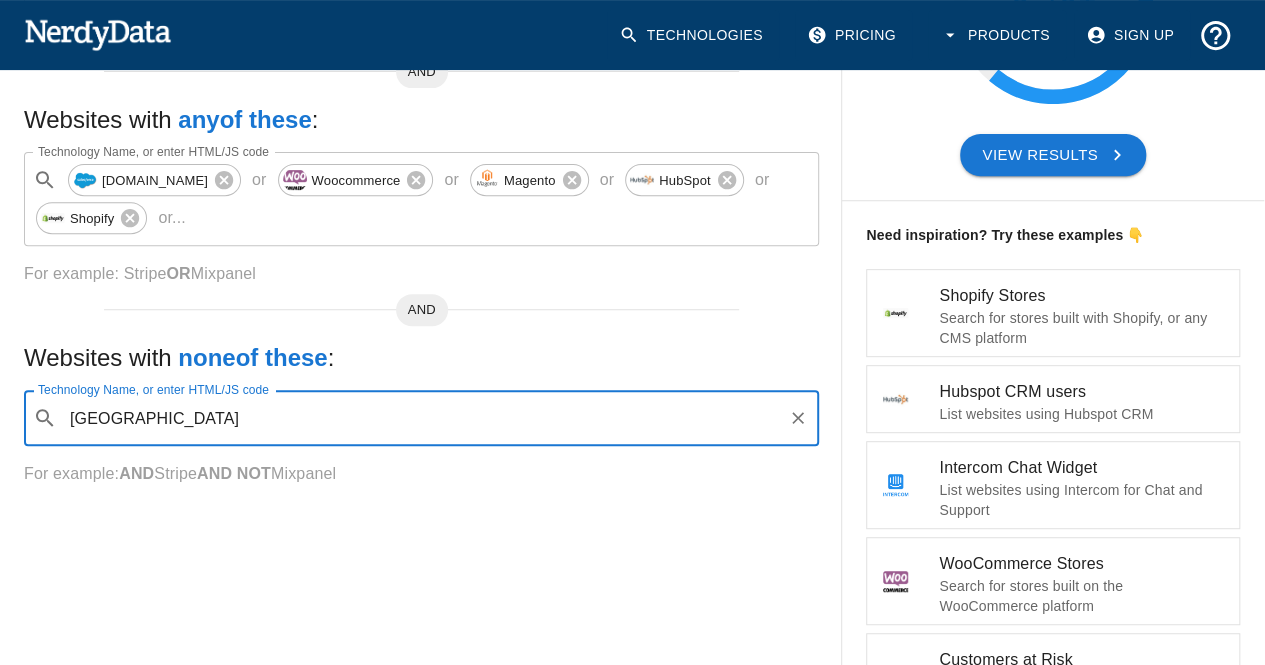 type on "[GEOGRAPHIC_DATA]" 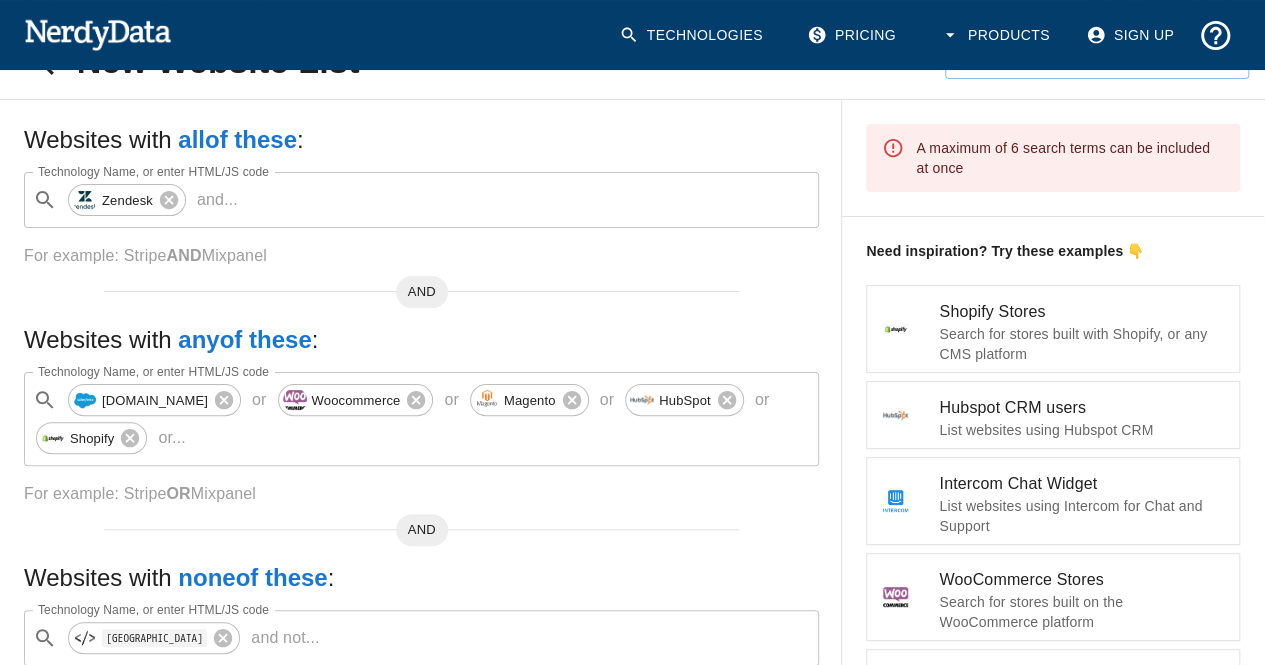 scroll, scrollTop: 91, scrollLeft: 0, axis: vertical 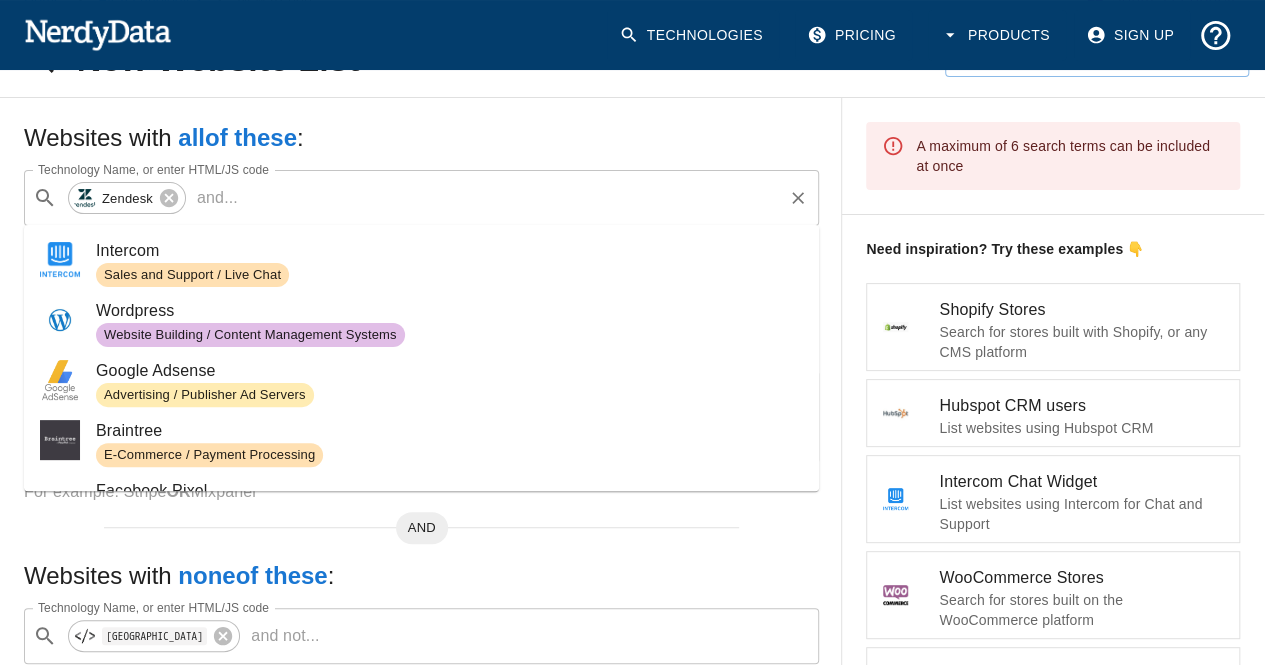 click on "​ Zendesk and ... Technology Name, or enter HTML/JS code" at bounding box center (421, 198) 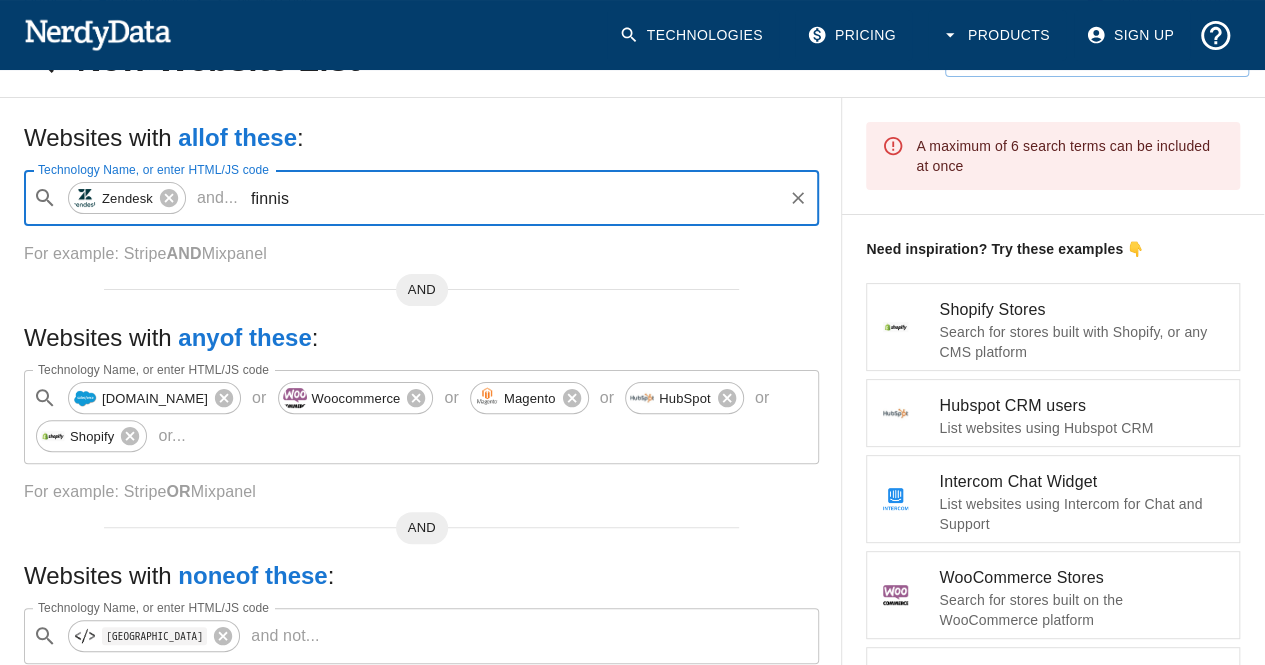 type on "finnish" 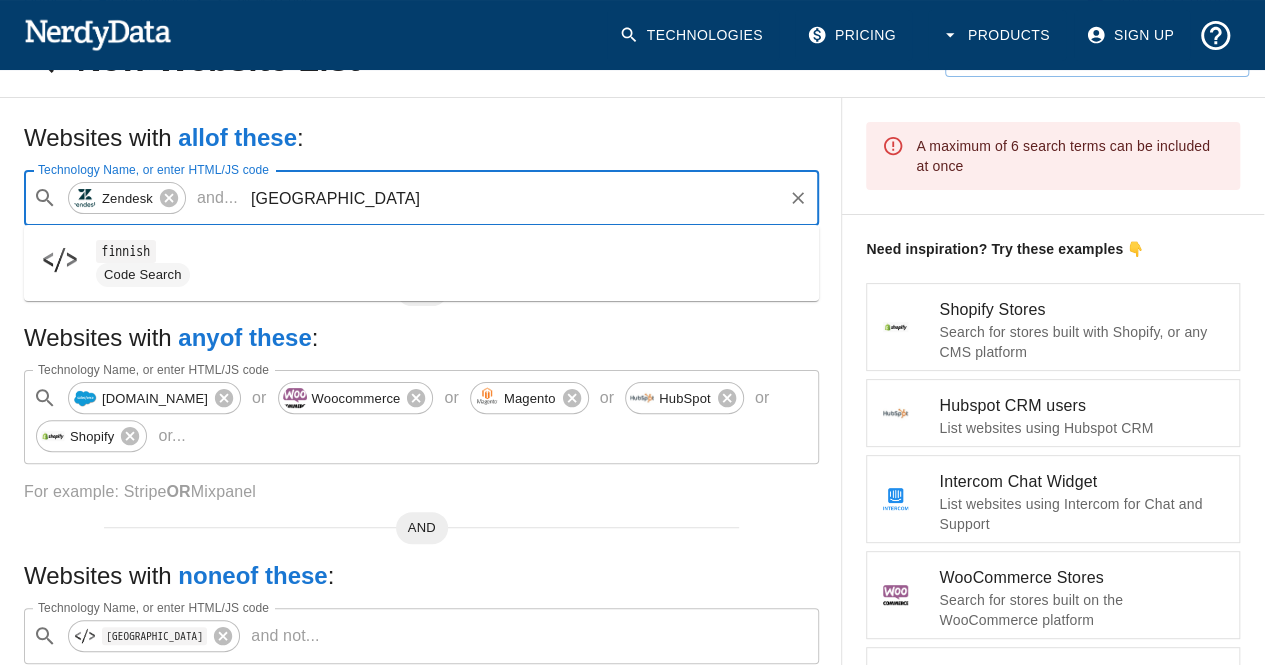 type on "[GEOGRAPHIC_DATA]" 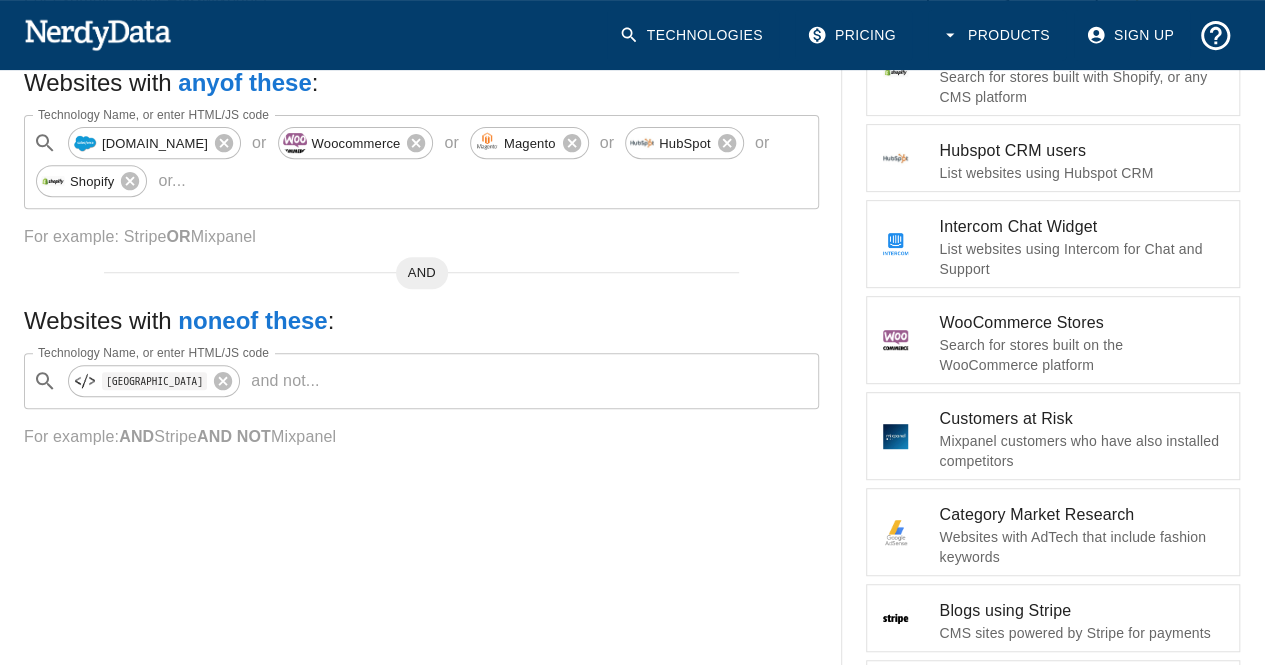 scroll, scrollTop: 302, scrollLeft: 0, axis: vertical 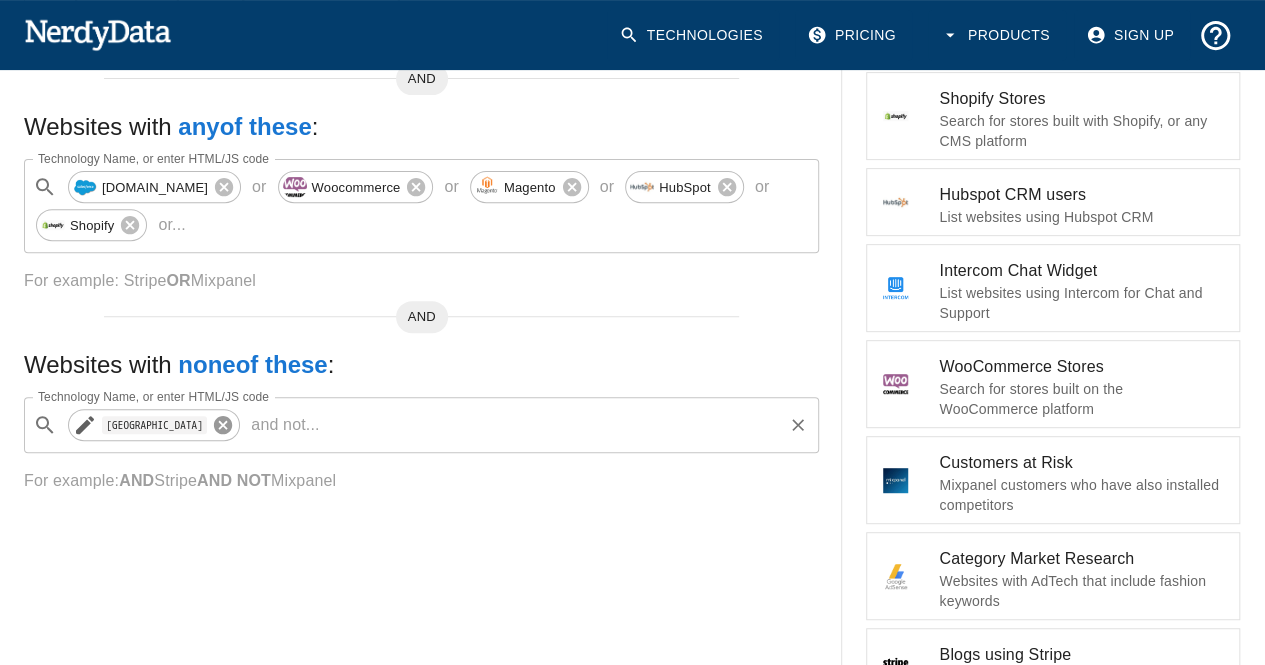 click 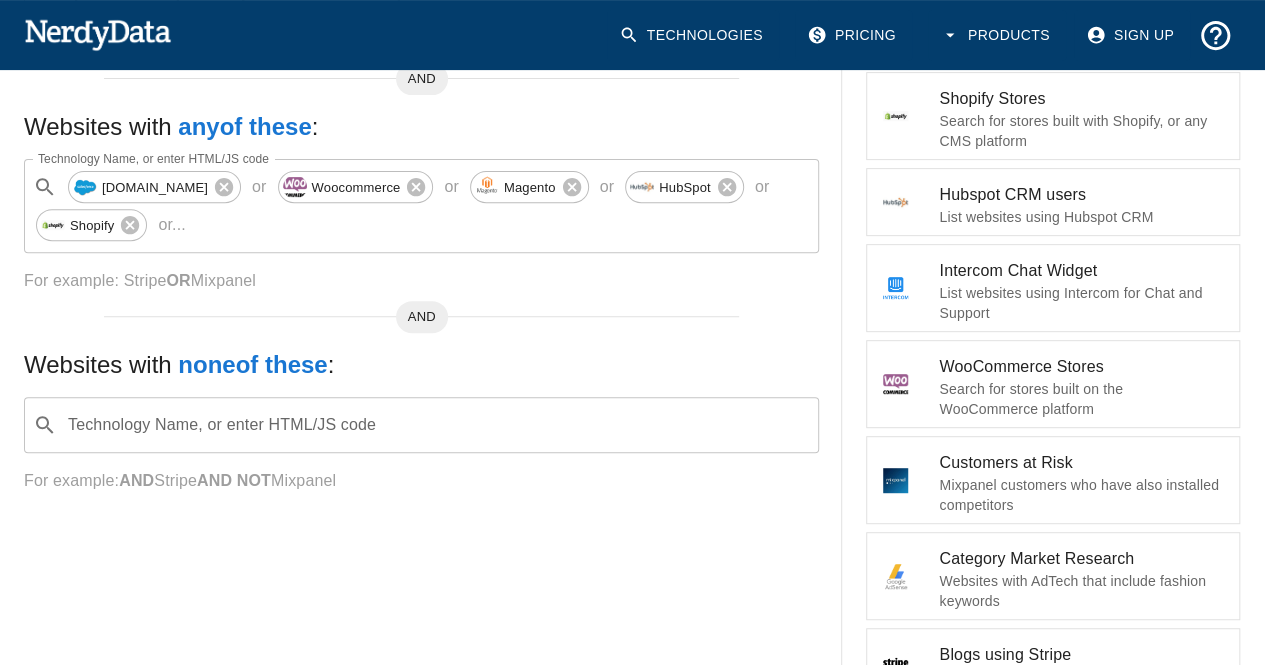scroll, scrollTop: 222, scrollLeft: 0, axis: vertical 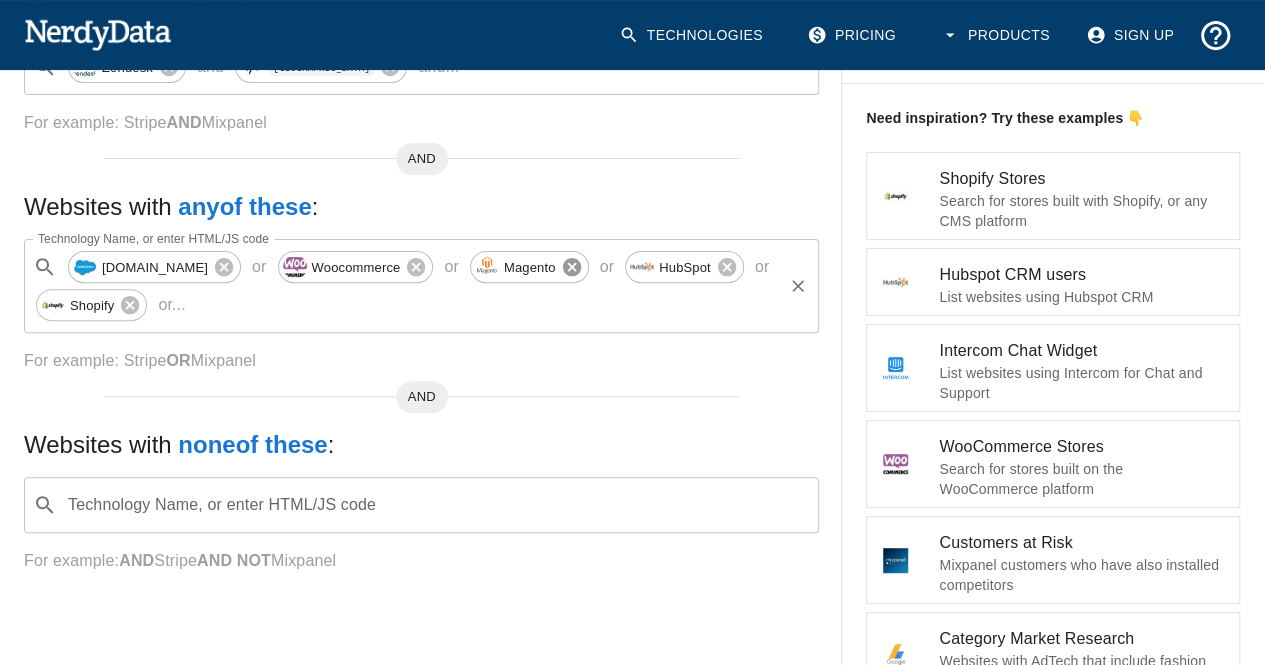 click 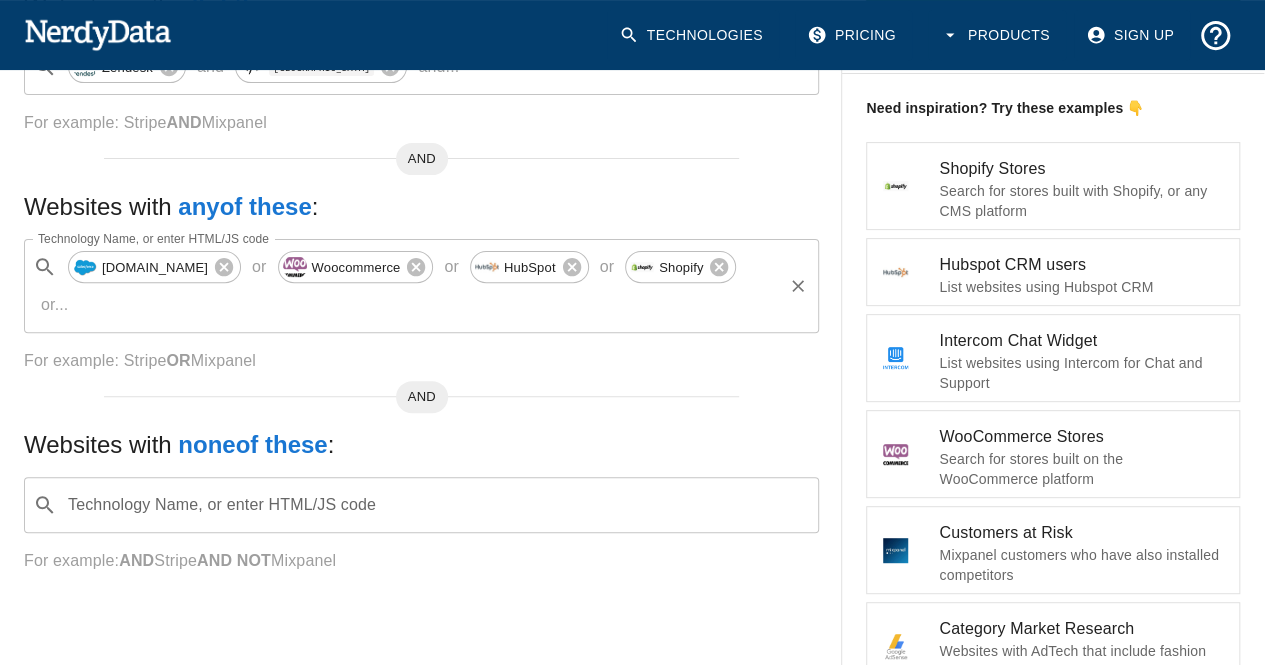 scroll, scrollTop: 0, scrollLeft: 0, axis: both 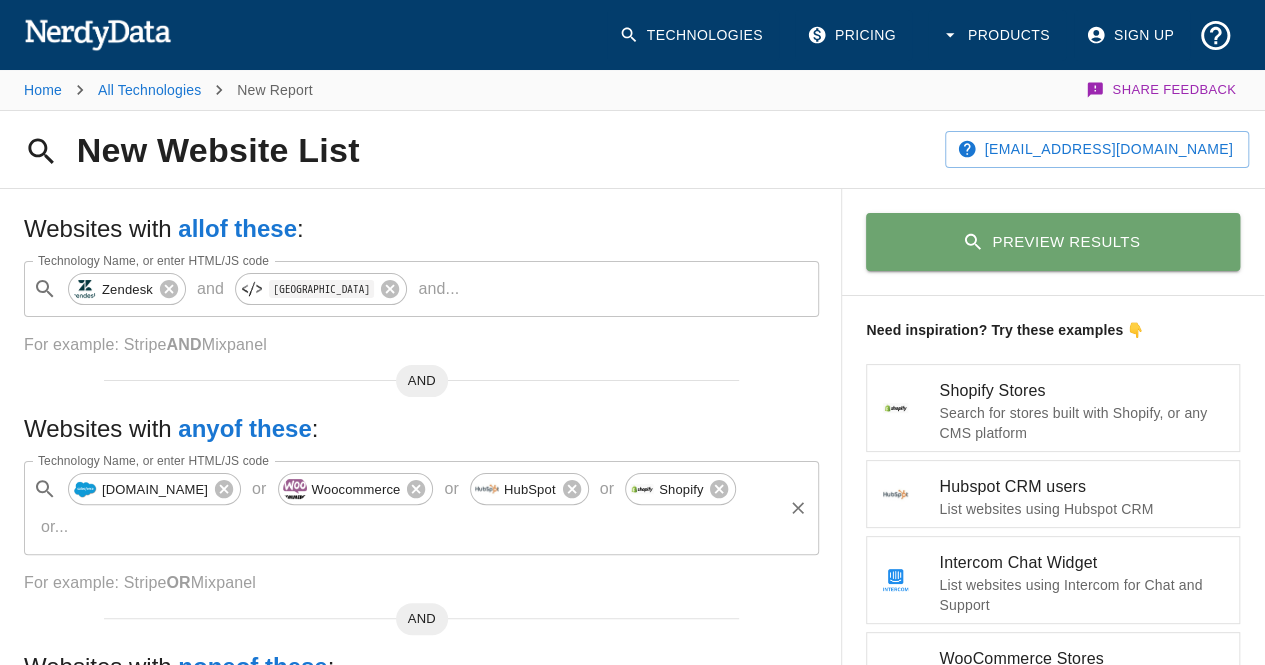 click on "Preview Results" at bounding box center (1053, 242) 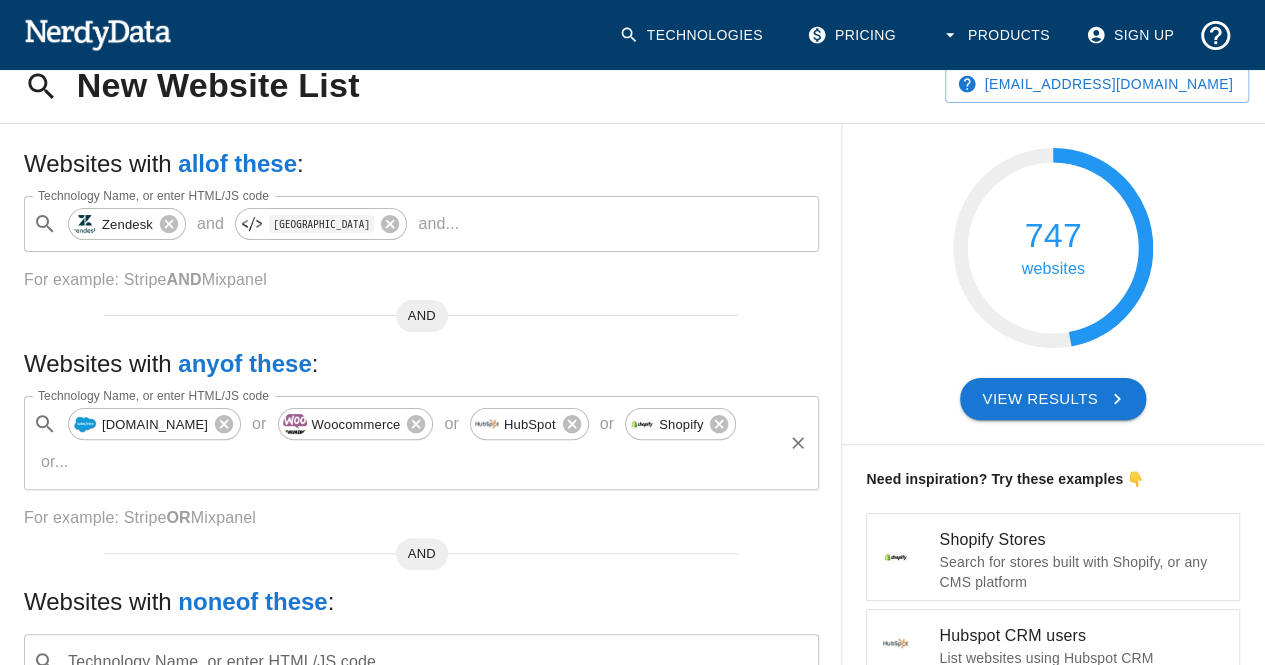 scroll, scrollTop: 73, scrollLeft: 0, axis: vertical 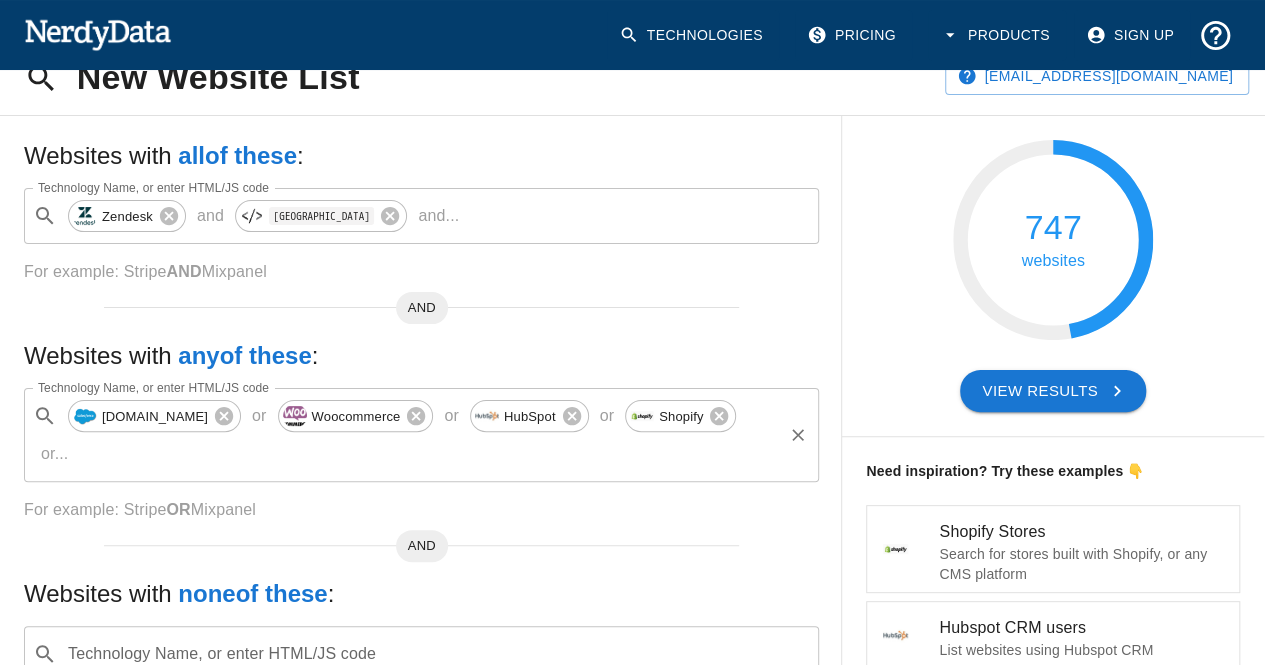 click on "View Results" at bounding box center [1053, 391] 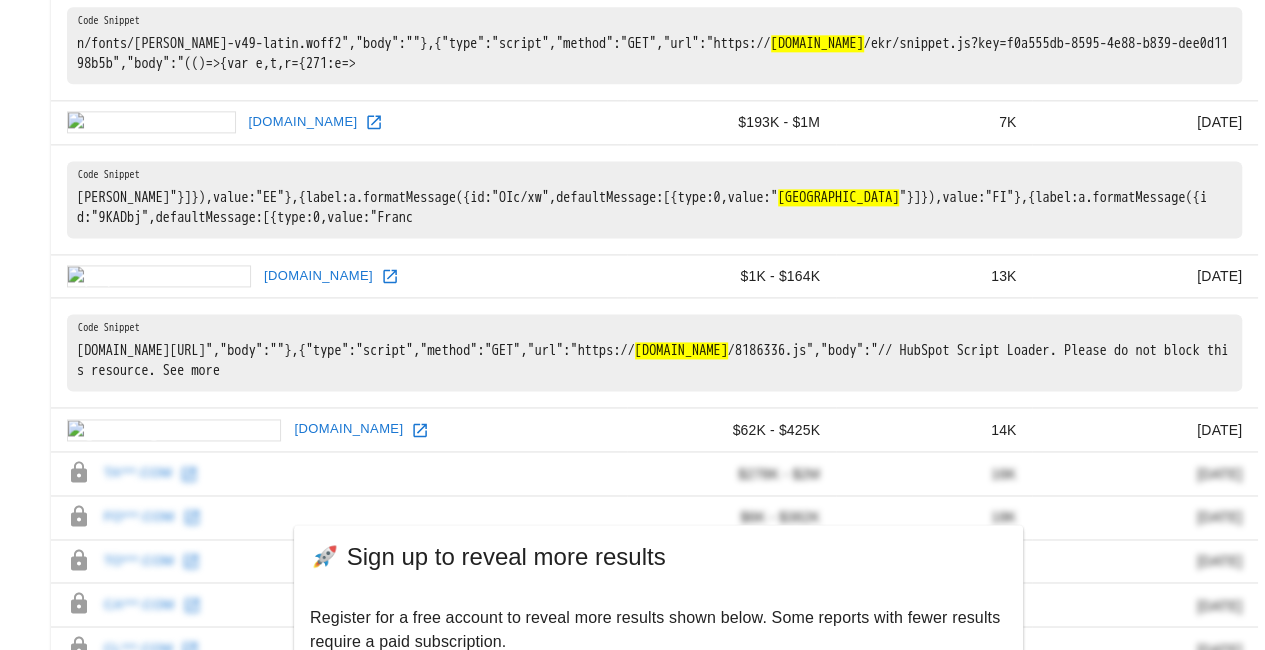 scroll, scrollTop: 1295, scrollLeft: 0, axis: vertical 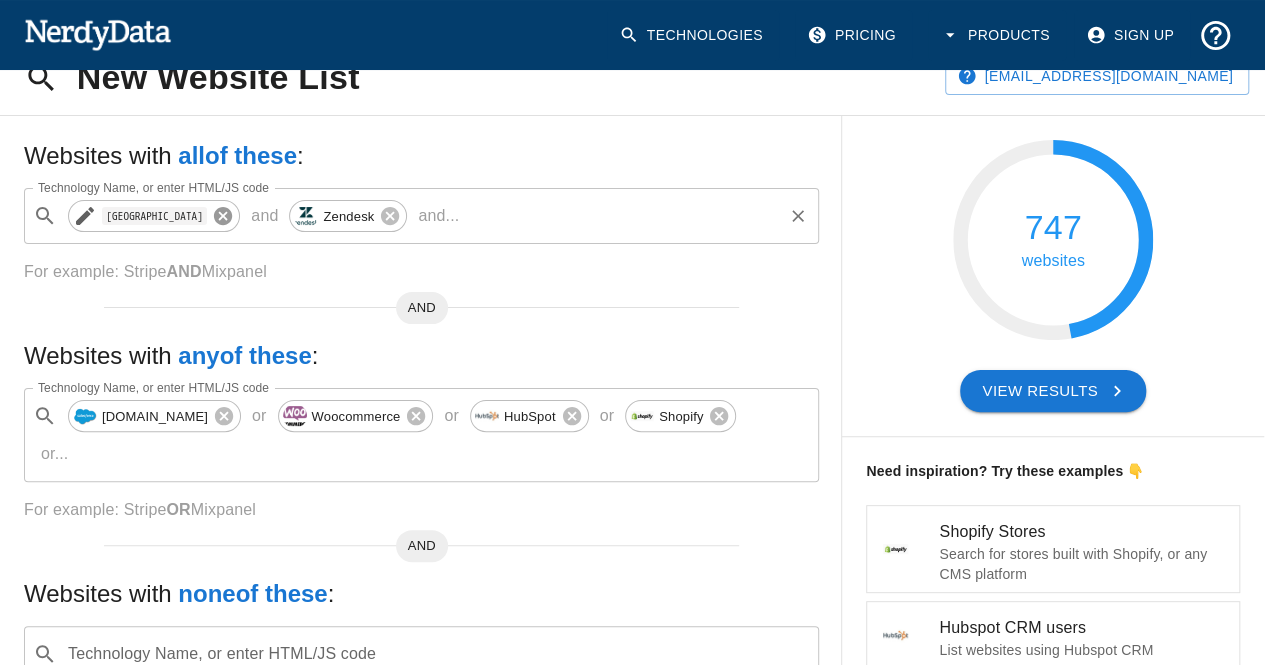 click 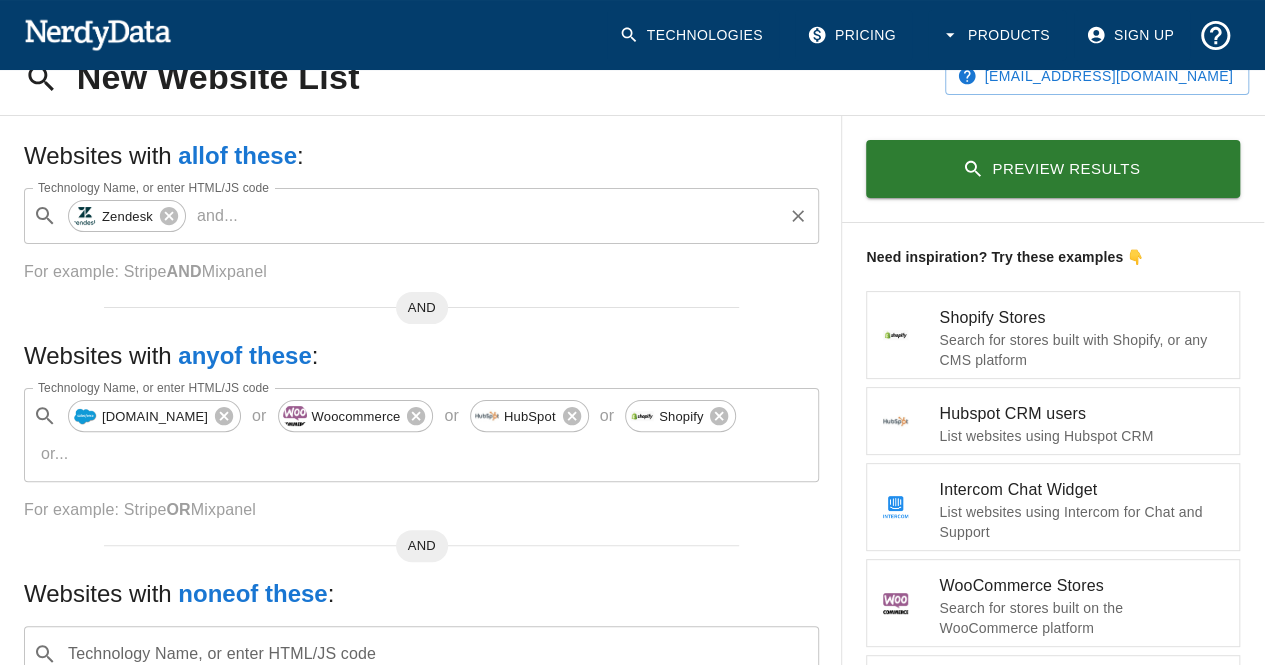 click on "and ..." at bounding box center [217, 216] 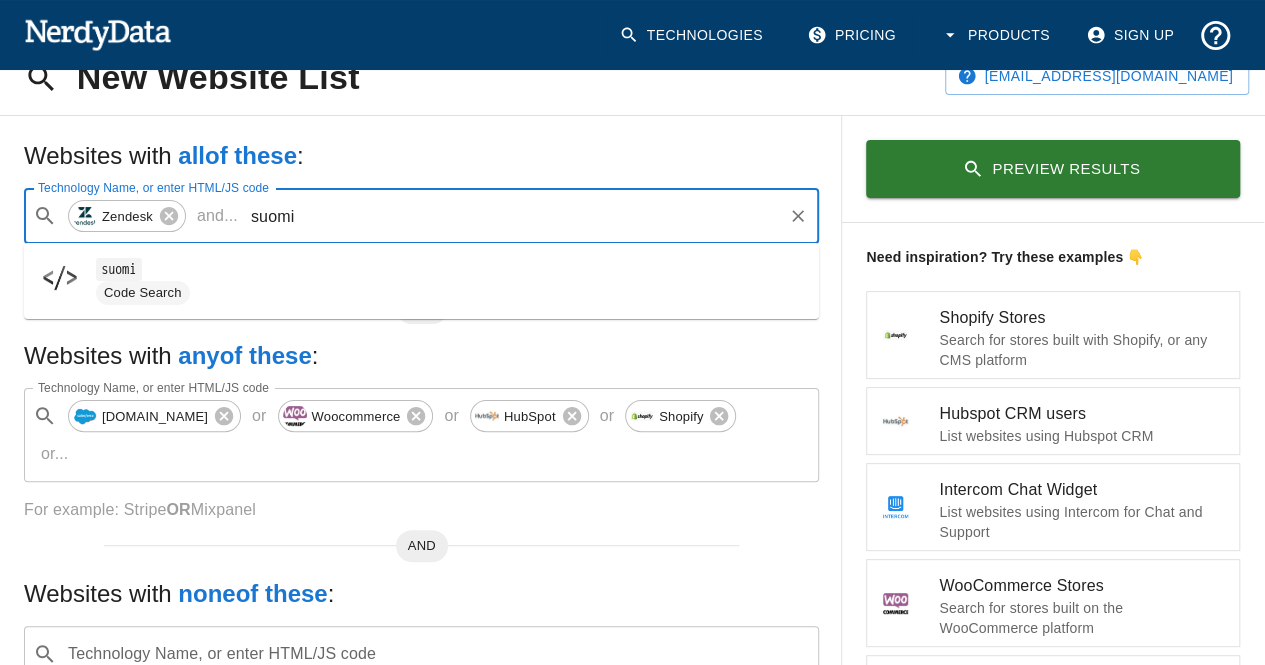 click at bounding box center (68, 281) 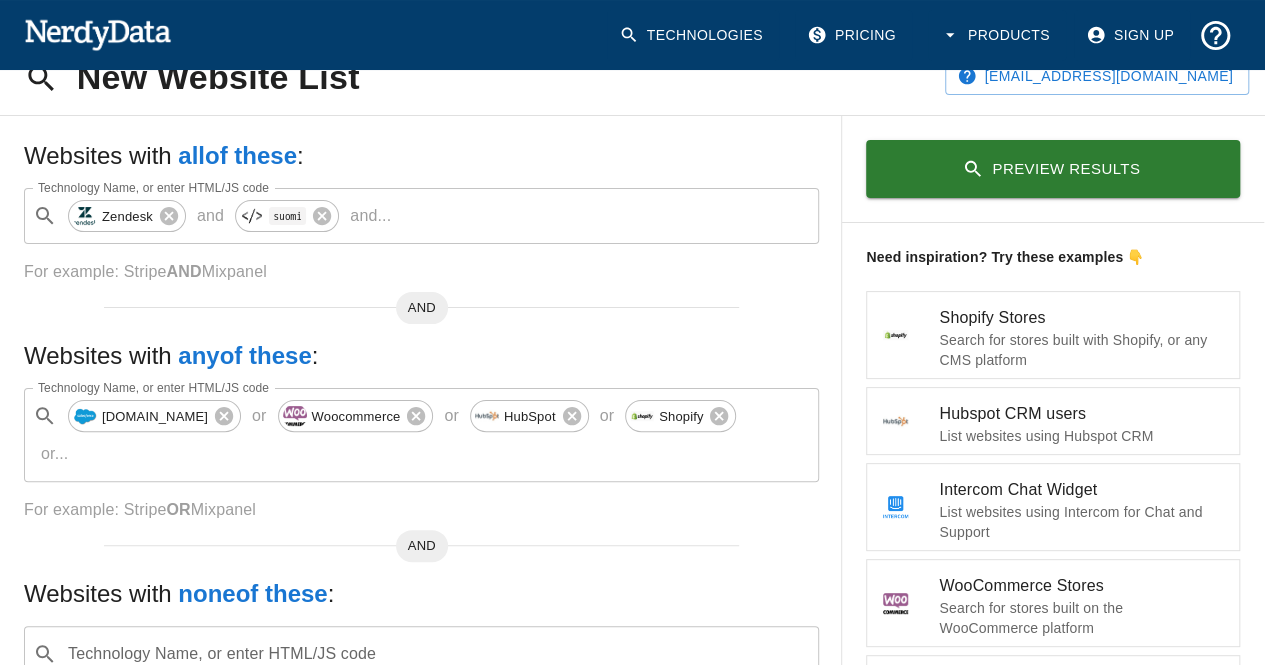 click on "Shopify Stores Search for stores built with Shopify, or any CMS platform Hubspot CRM users List websites using Hubspot CRM Intercom Chat Widget List websites using Intercom for Chat and Support WooCommerce Stores Search for stores built on the WooCommerce platform Customers at Risk Mixpanel customers who have also installed competitors Category Market Research Websites with AdTech that include fashion keywords Blogs using Stripe CMS sites powered by Stripe for payments Wordpress Websites using Wordpress Braintree Websites using Braintree for payments Facebook Ads Websites using Facebook Ads Adyen Websites using Adyen for payments Magento Websites using Magento for ecommerce Braze Websites using Braze for customer engagement" at bounding box center [1049, 837] 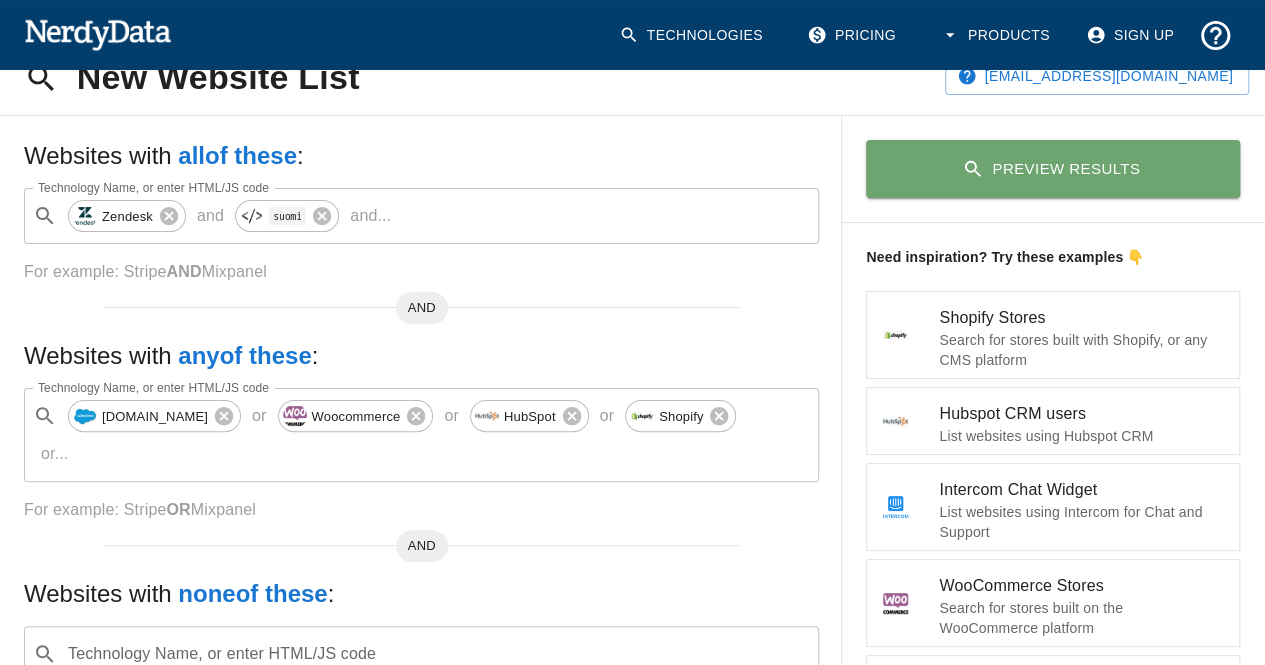 click on "Preview Results" at bounding box center (1053, 169) 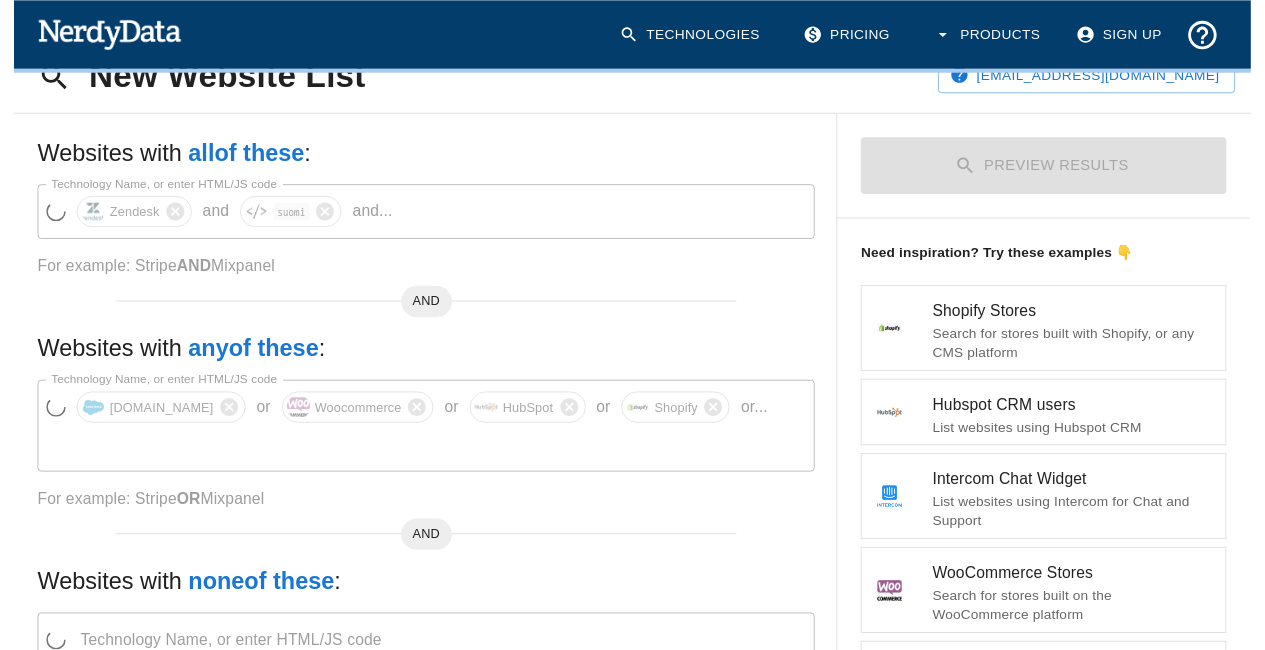 scroll, scrollTop: 0, scrollLeft: 0, axis: both 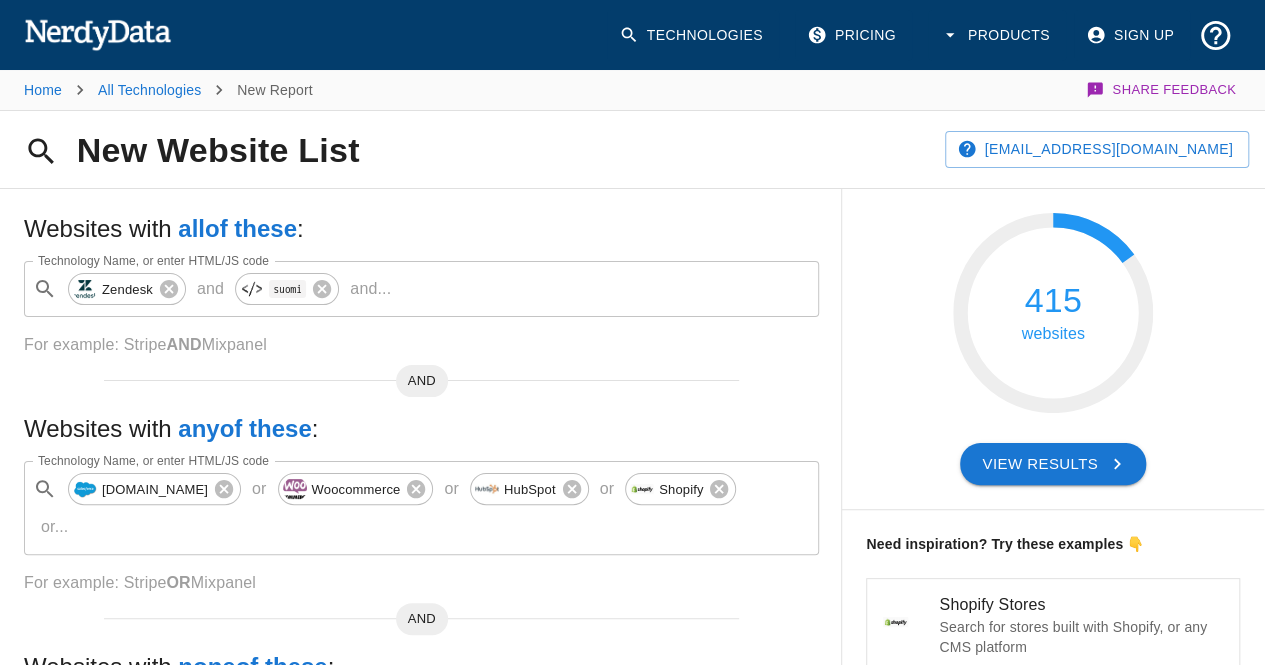 click on "View Results" at bounding box center (1053, 464) 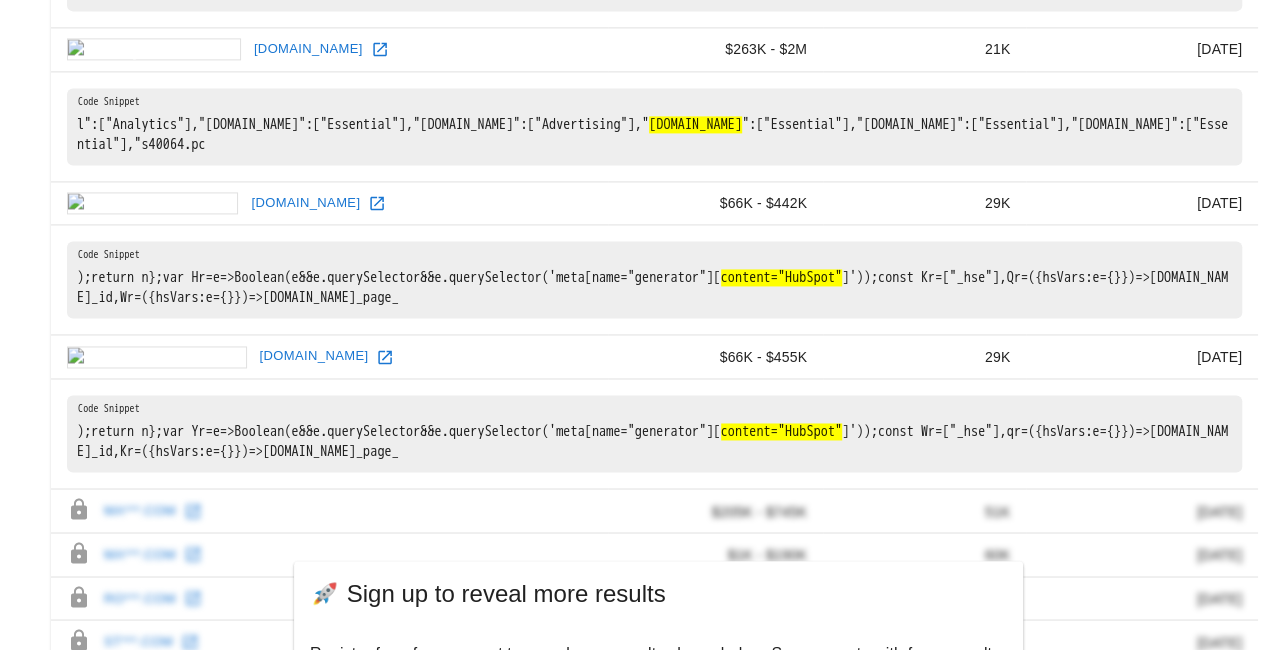 scroll, scrollTop: 1228, scrollLeft: 0, axis: vertical 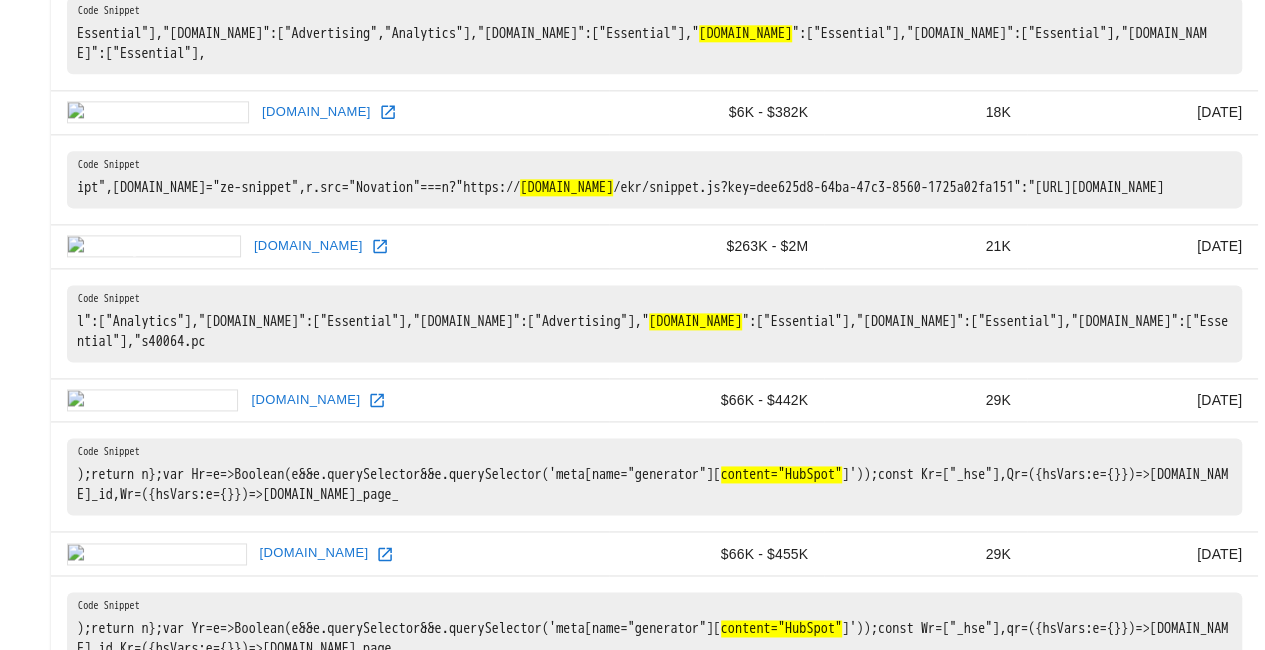 click on "[DOMAIN_NAME]" at bounding box center [320, 246] 